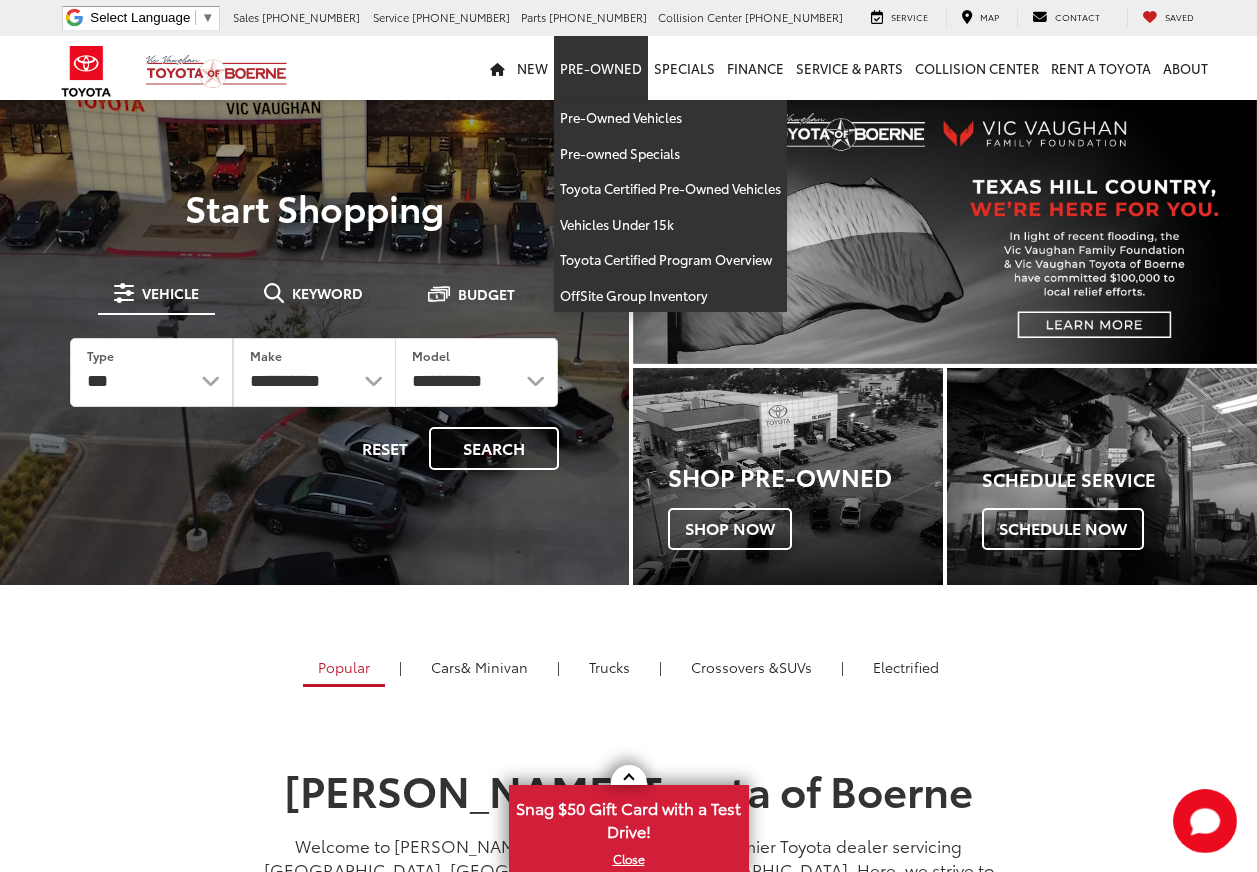 scroll, scrollTop: 0, scrollLeft: 0, axis: both 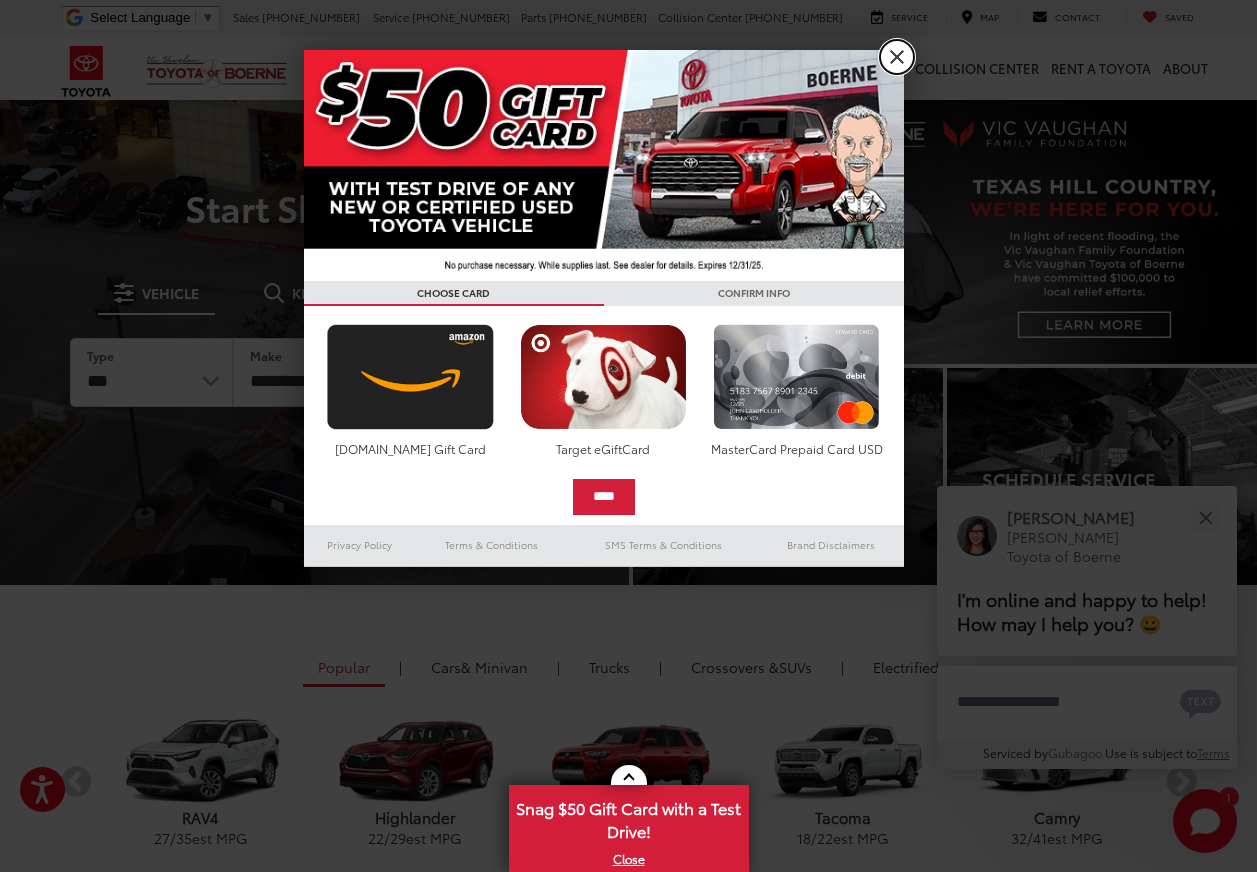 click on "X" at bounding box center (897, 57) 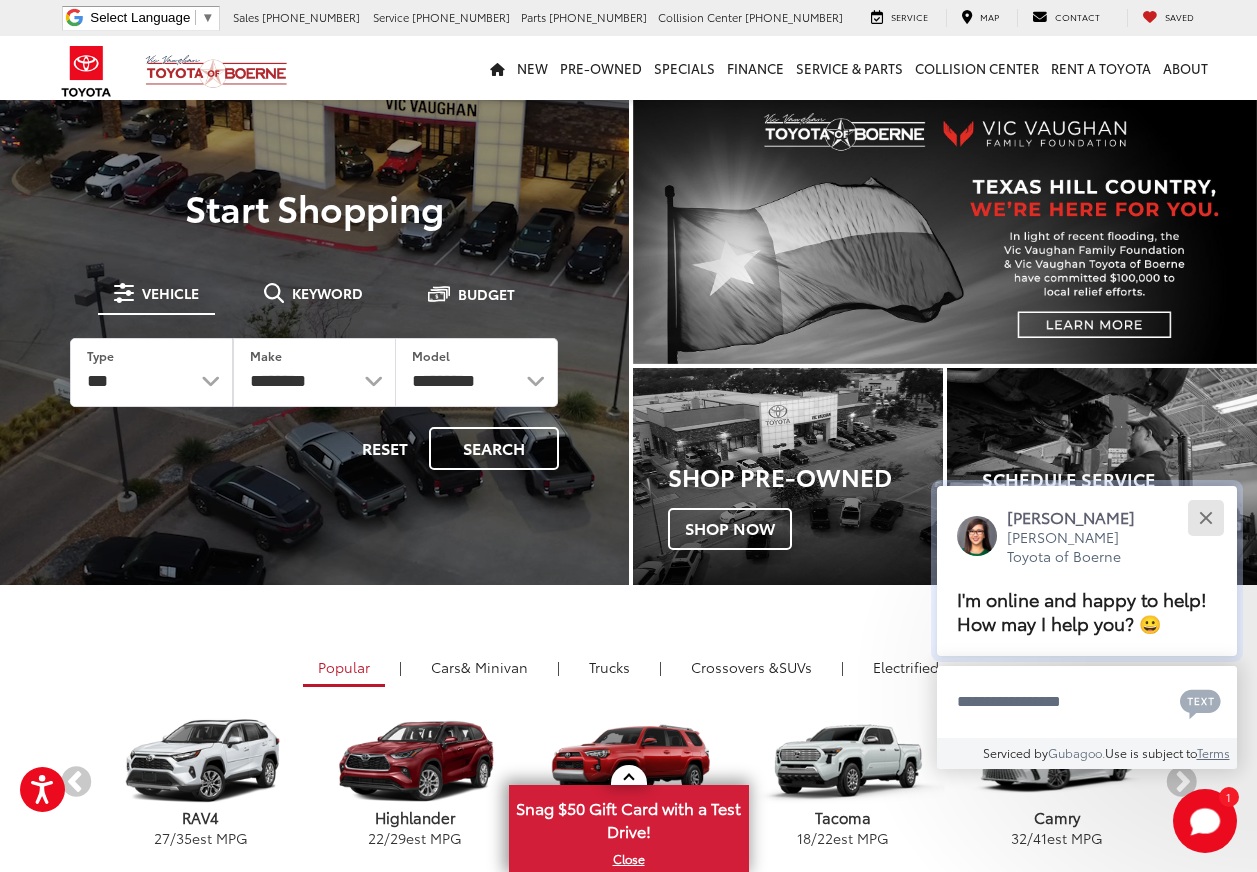 click at bounding box center [1205, 517] 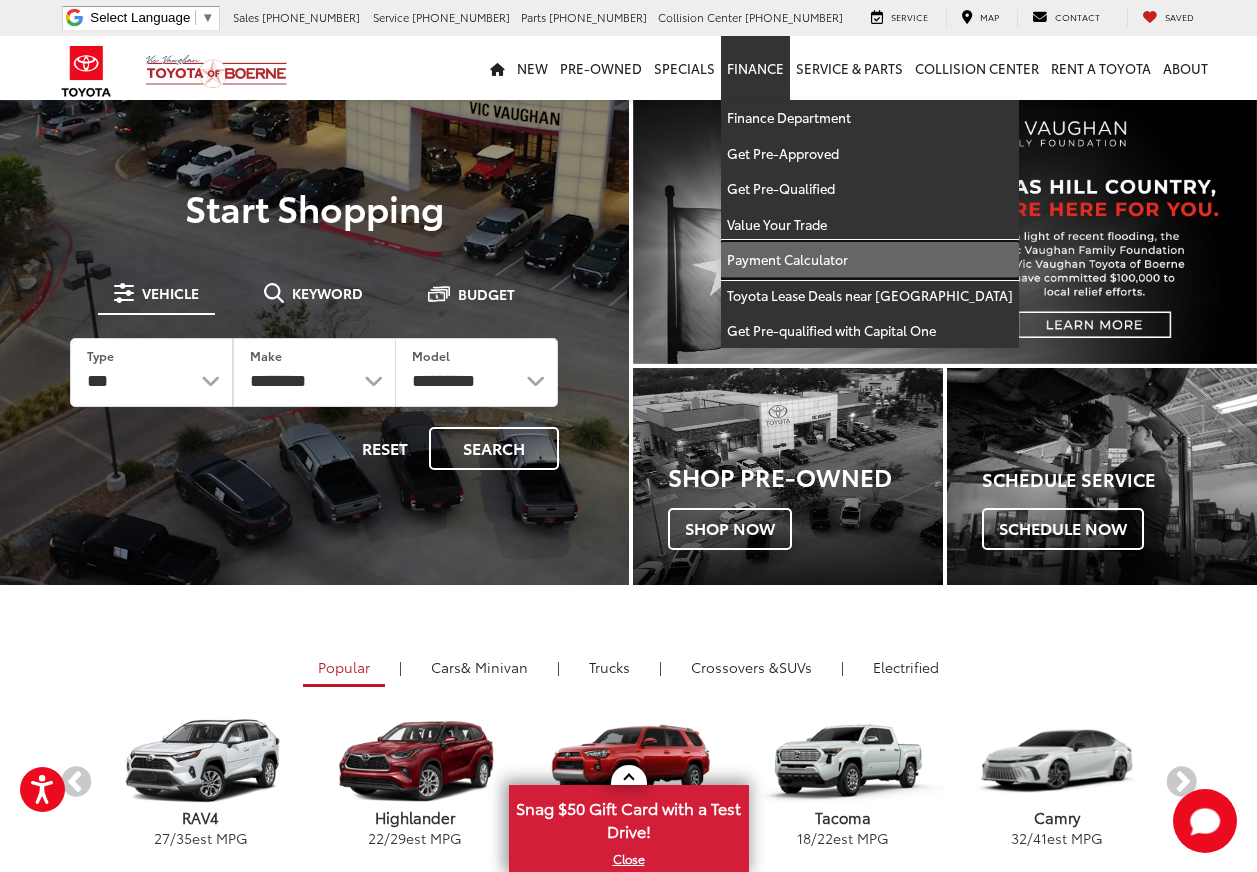 click on "Payment Calculator" at bounding box center (870, 260) 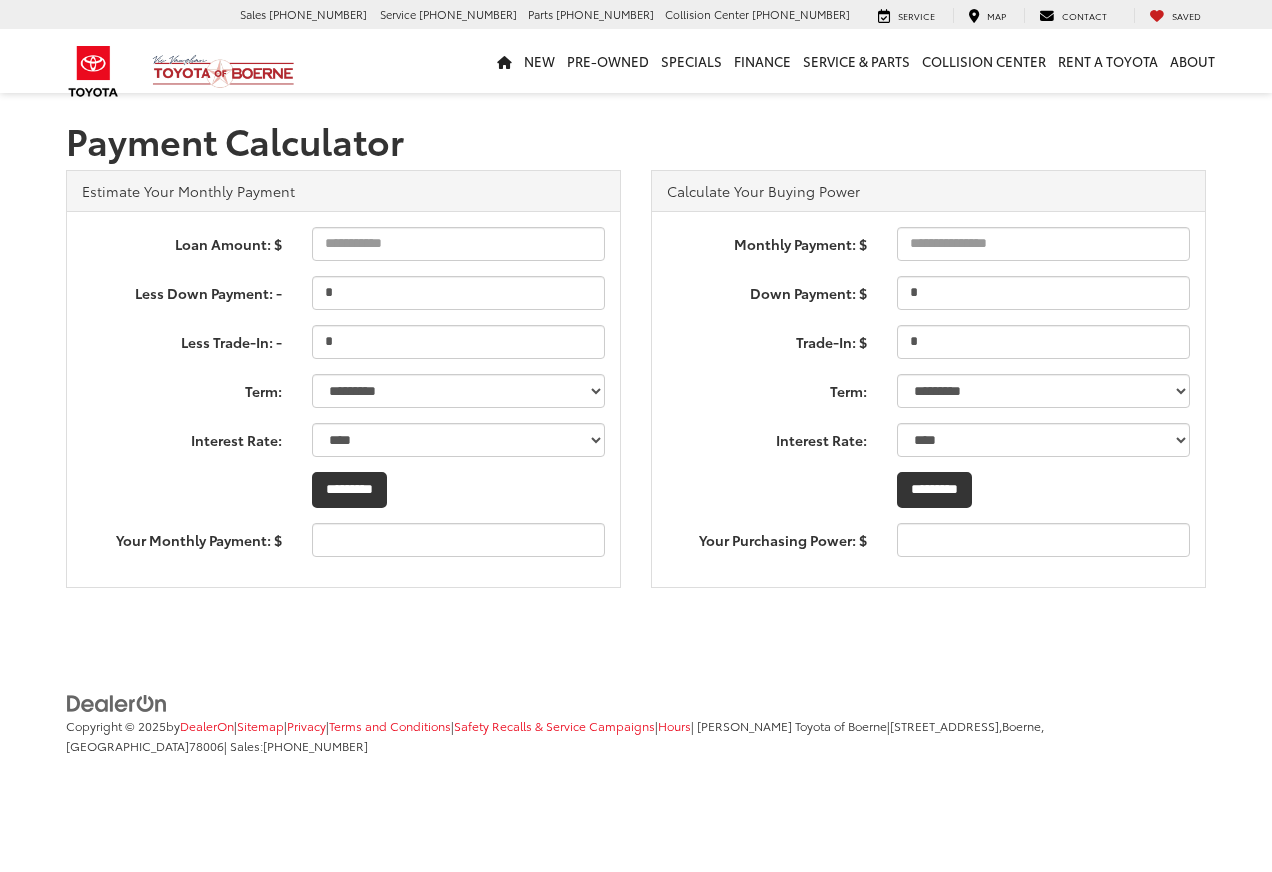 scroll, scrollTop: 0, scrollLeft: 0, axis: both 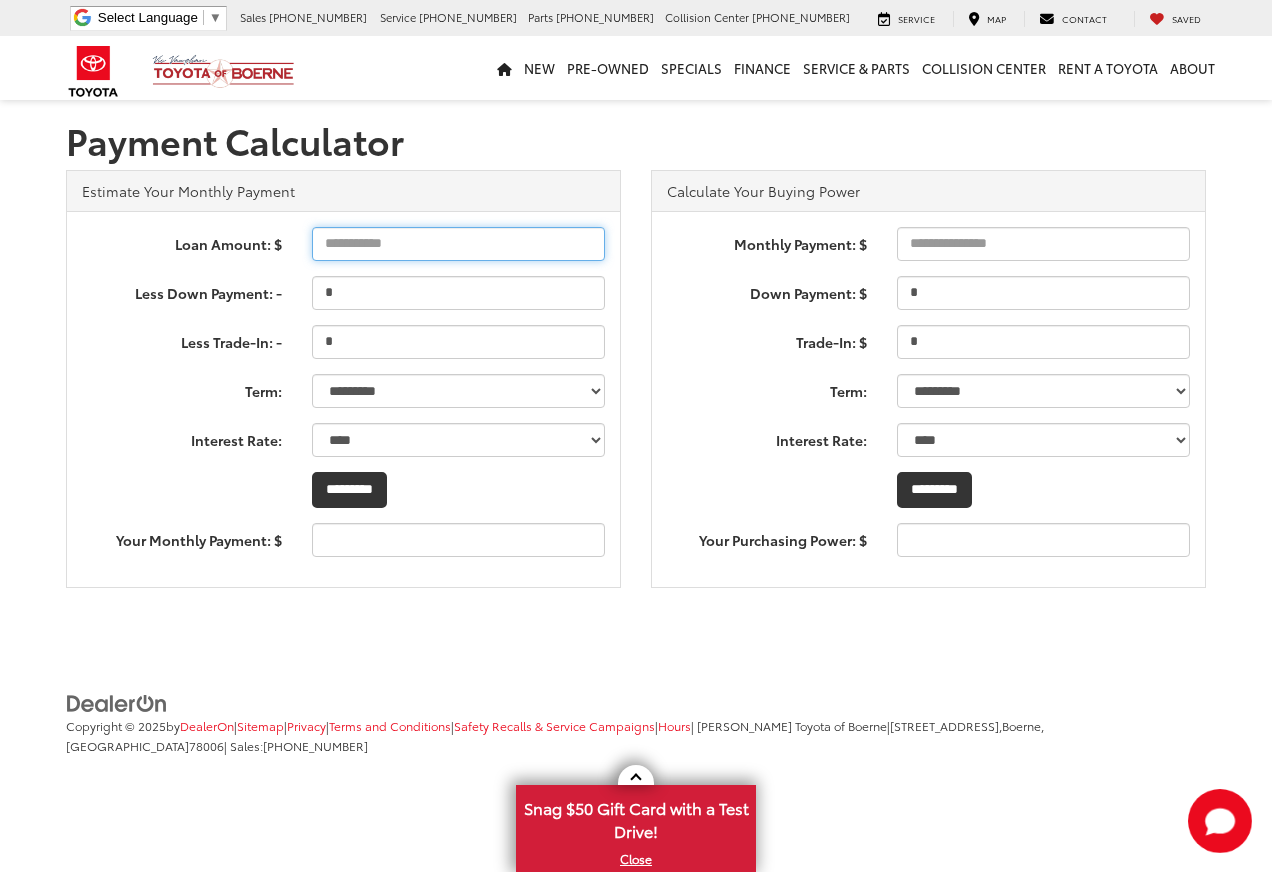 click on "Loan Amount: $" at bounding box center [458, 244] 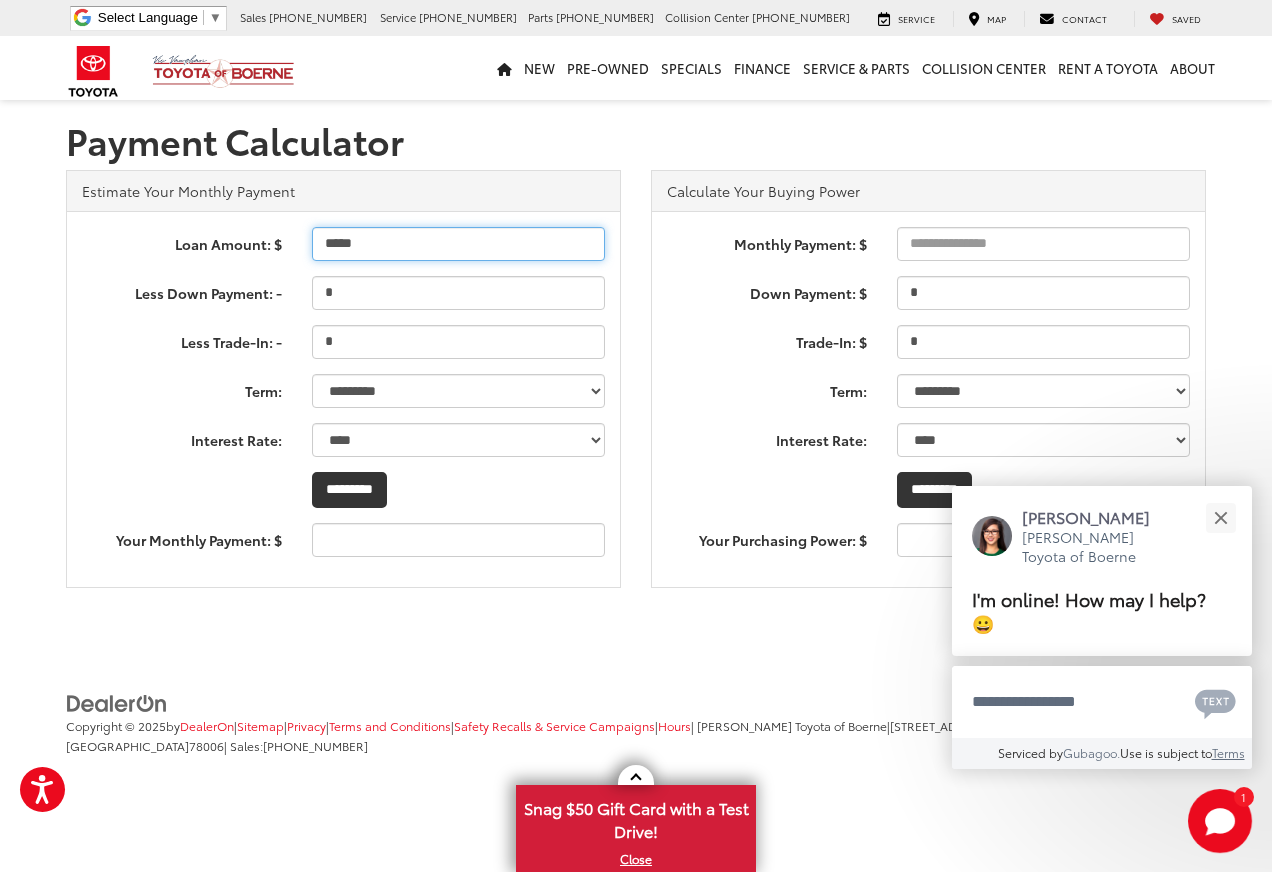 type on "*****" 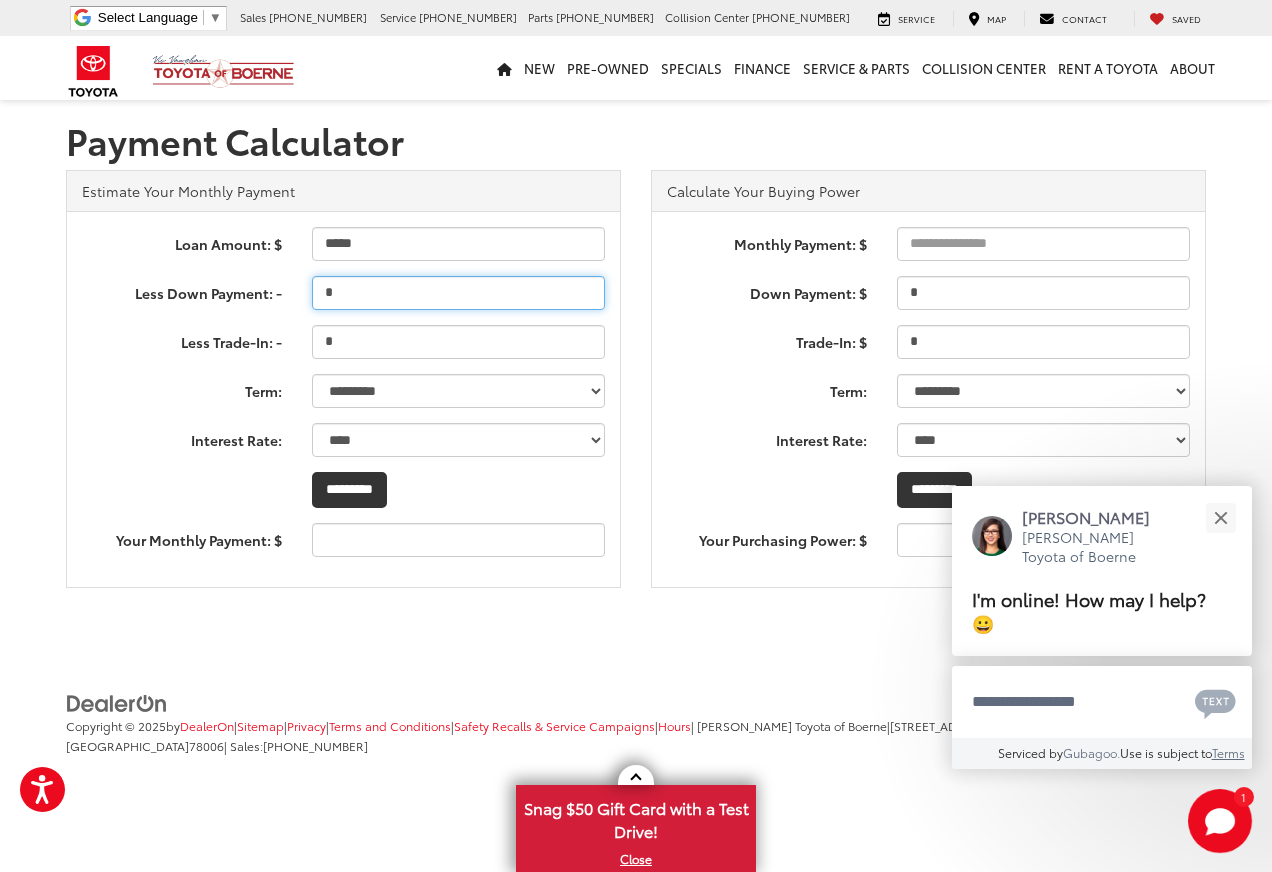 type on "***" 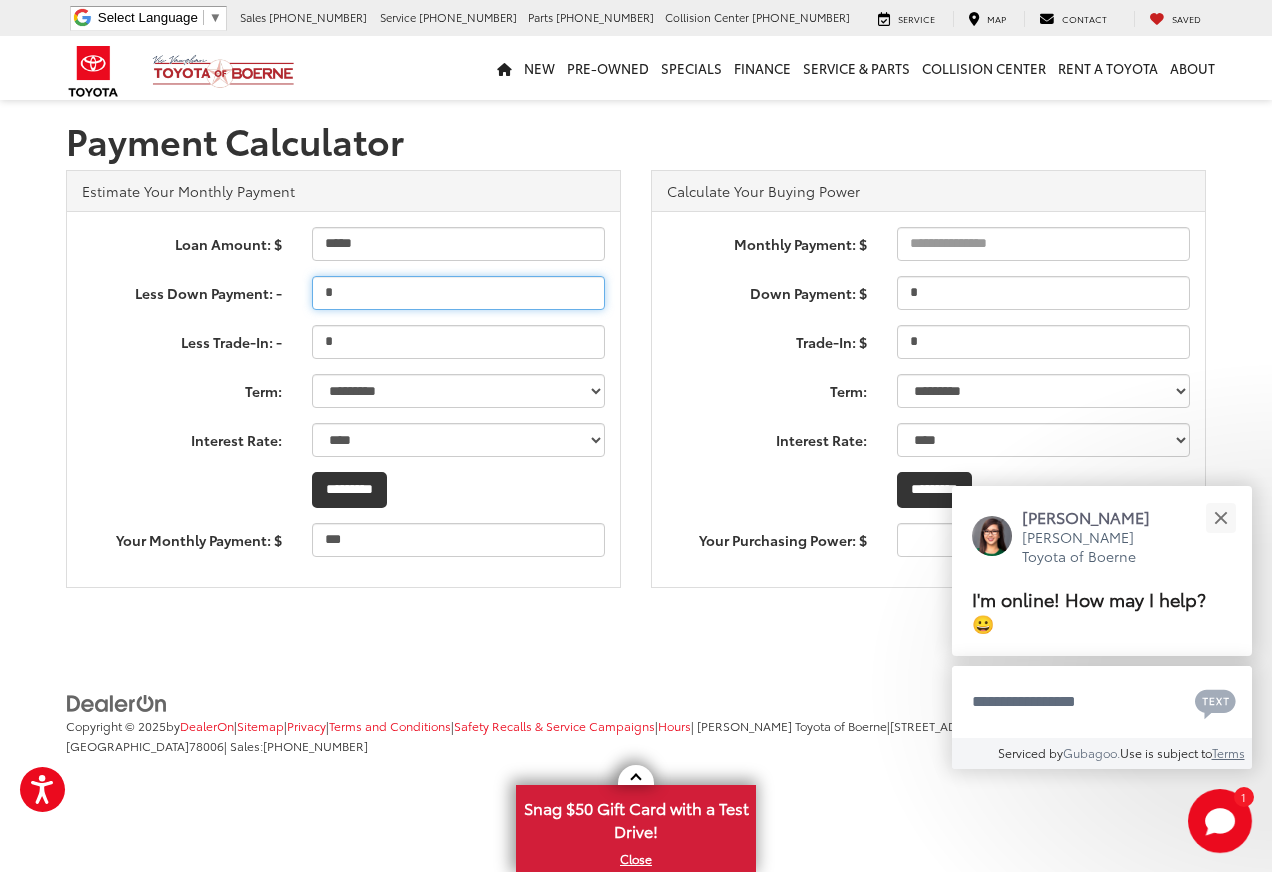 click on "*" at bounding box center [458, 293] 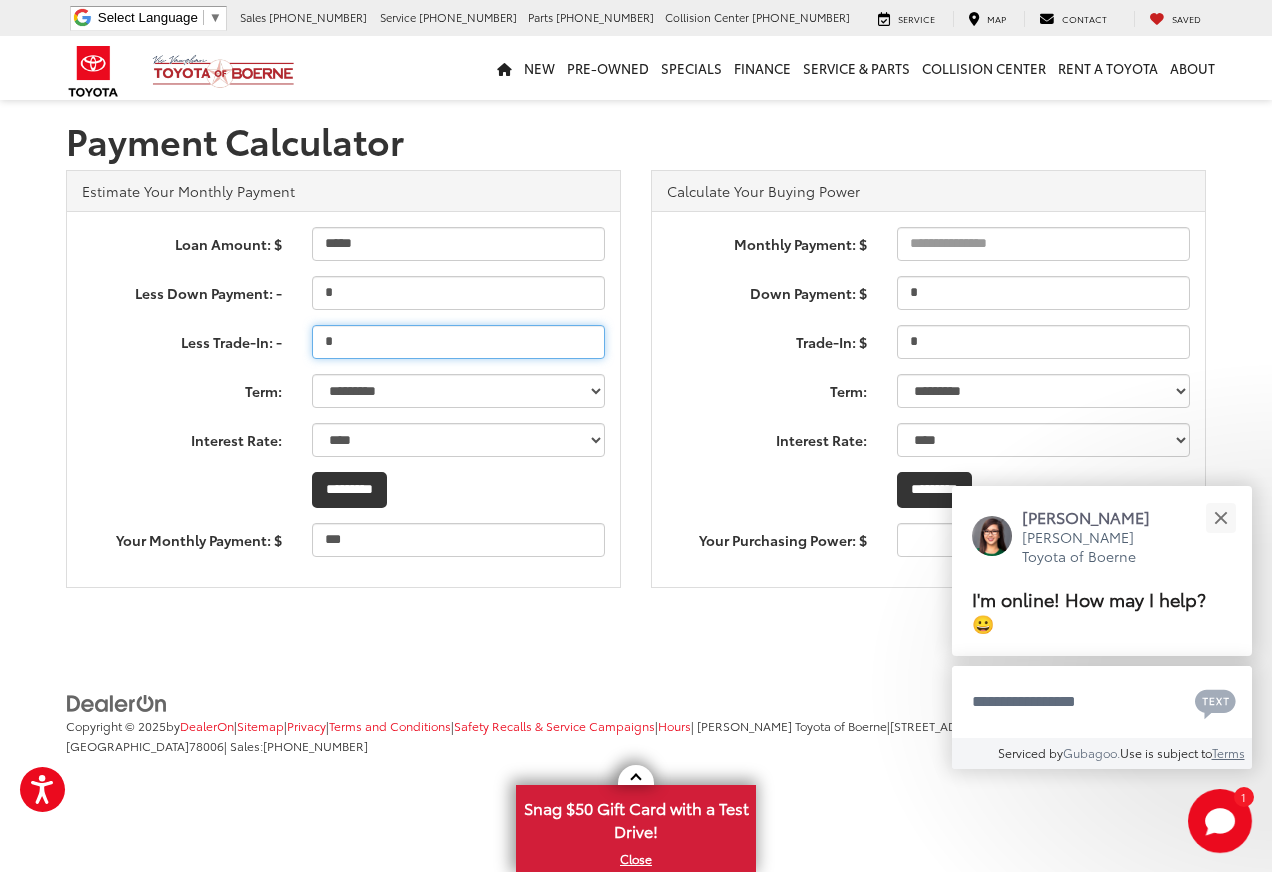 click on "*" at bounding box center (458, 342) 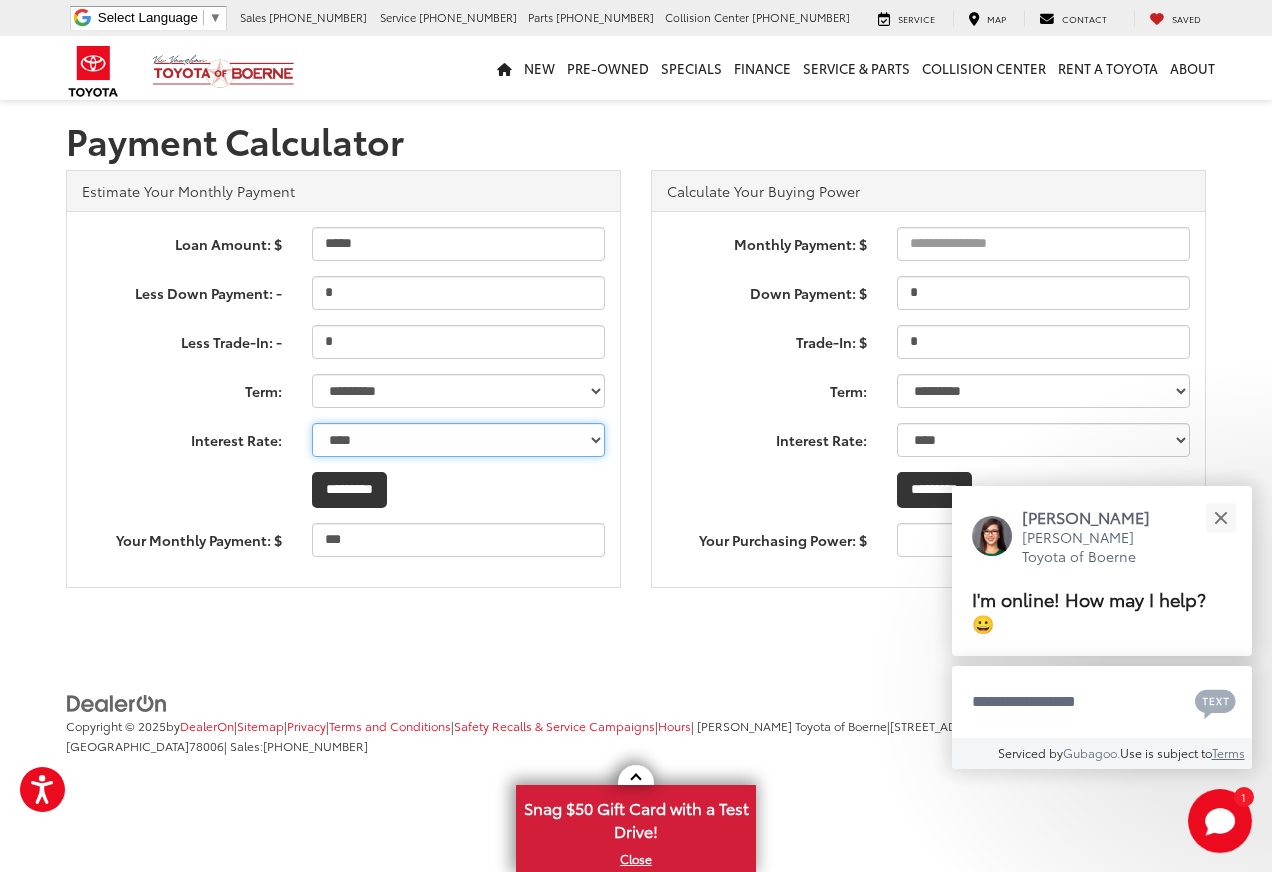 click on "**
****
****
****
****
****
****
****
****
****
****
*****
*****
*****
*****
*****
*****
*****
*****
*****
*****
*****" at bounding box center (458, 440) 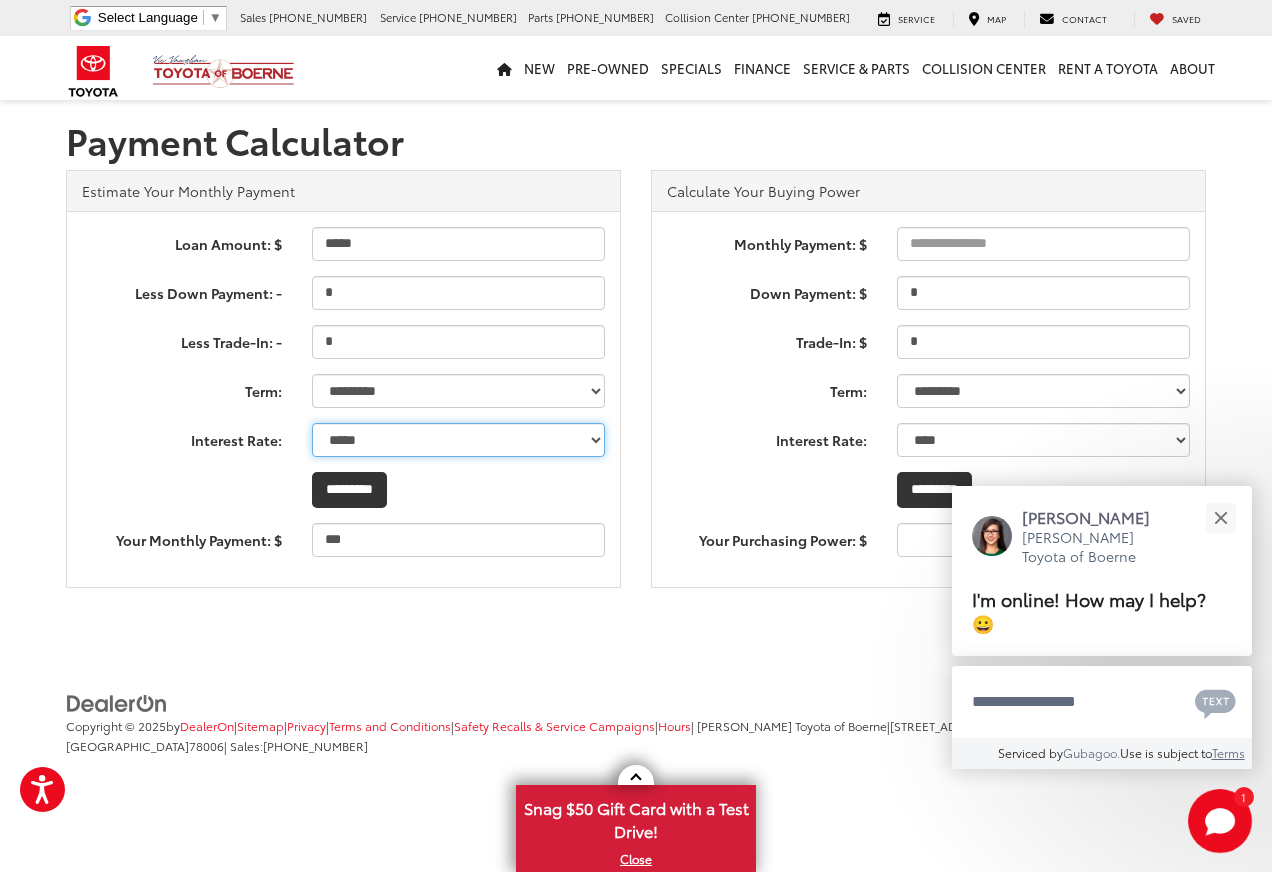click on "**
****
****
****
****
****
****
****
****
****
****
*****
*****
*****
*****
*****
*****
*****
*****
*****
*****
*****" at bounding box center [458, 440] 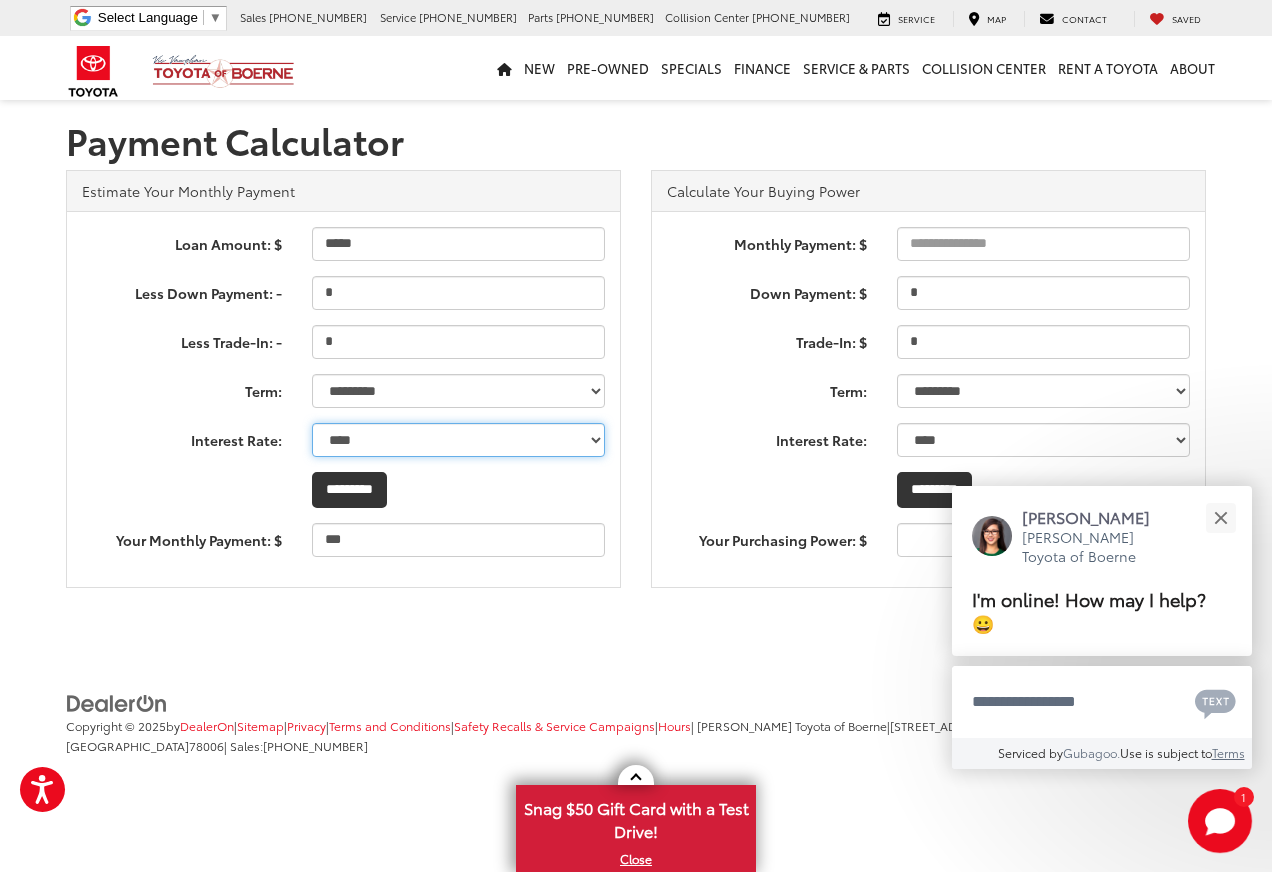 click on "**
****
****
****
****
****
****
****
****
****
****
*****
*****
*****
*****
*****
*****
*****
*****
*****
*****
*****" at bounding box center [458, 440] 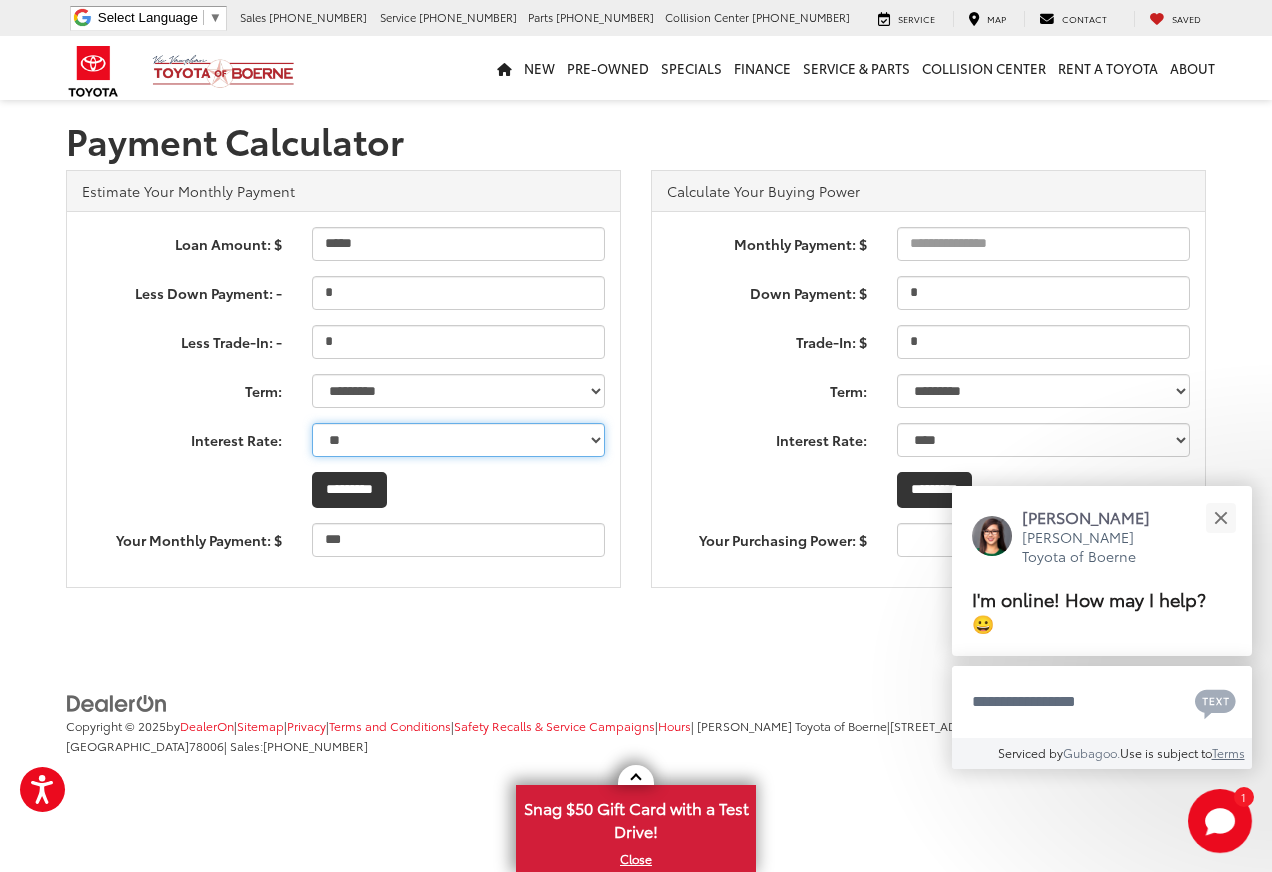 click on "**
****
****
****
****
****
****
****
****
****
****
*****
*****
*****
*****
*****
*****
*****
*****
*****
*****
*****" at bounding box center (458, 440) 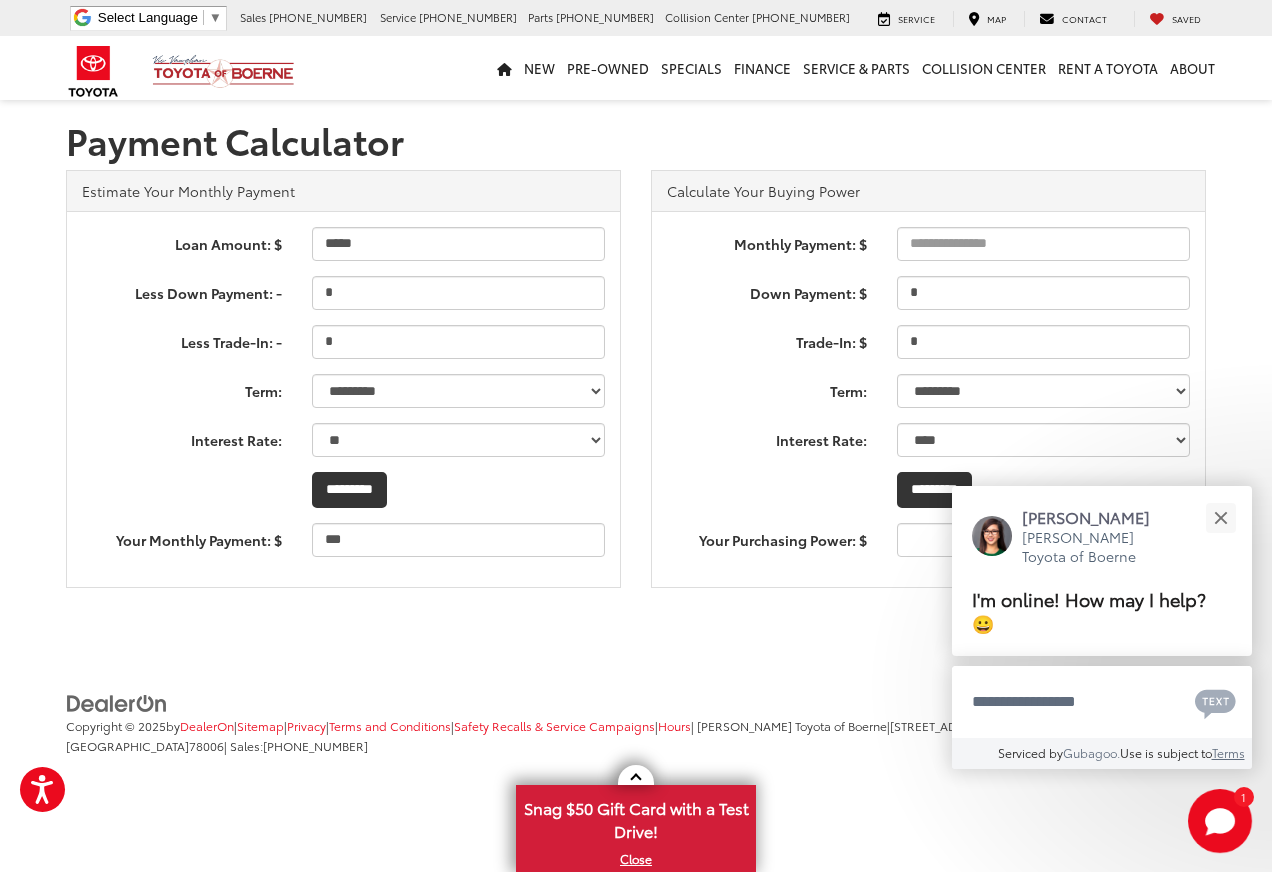 click on "Payment Calculator
Estimate Your Monthly Payment
Loan Amount: $
*****
Less Down Payment: -
*
Less Trade-In: -
*
Term:
*********
*********
*********
*********
*********
*********
*********
*********
Interest Rate:
**
****
****
****
****
****
****
****
****
****
****
*****
*****
*****
*****
*****
*****
*****
*****
*****
*****
*****
*********
Your Monthly Payment: $
***
Calculate Your Buying Power
Monthly Payment: $
Down Payment: $
*
Trade-In: $
*
Term:
*********
*********
*********
*********
*********
*********
*********
*********
Interest Rate:
**
****
****
****
****
****
****
****
****
****
****
*****
*****
*****
*****
*****
*****
*****
*****
*****
*****
*****
*********" at bounding box center [636, 407] 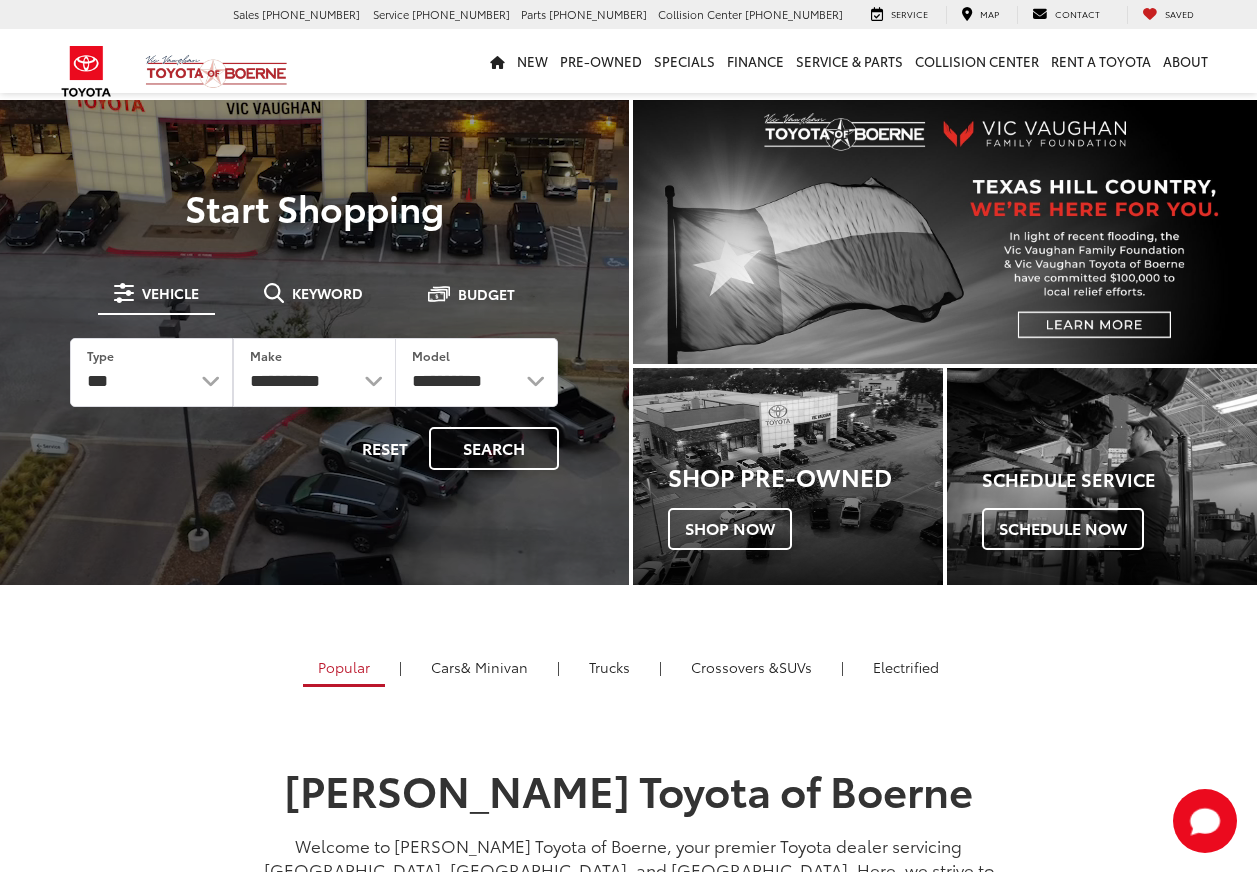scroll, scrollTop: 0, scrollLeft: 0, axis: both 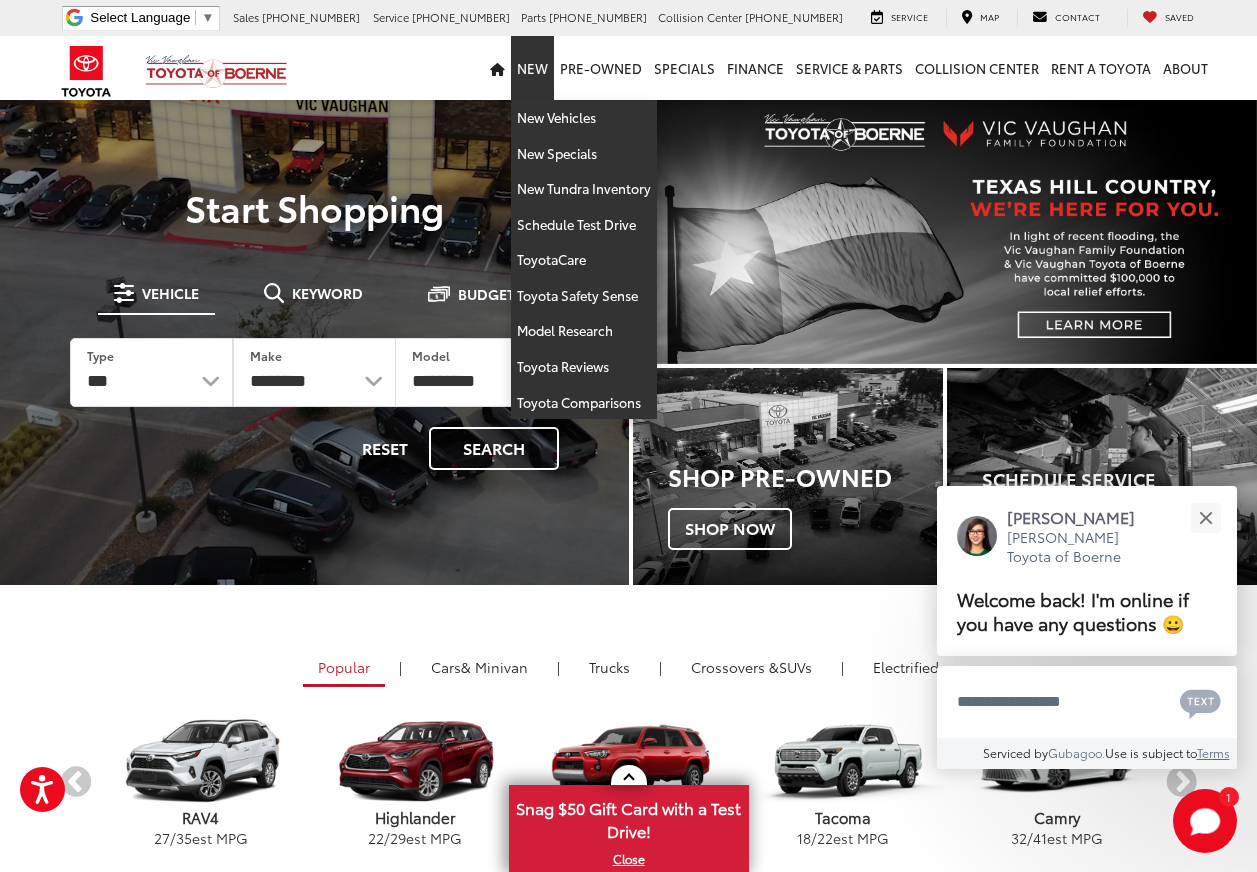 click on "New" at bounding box center (532, 68) 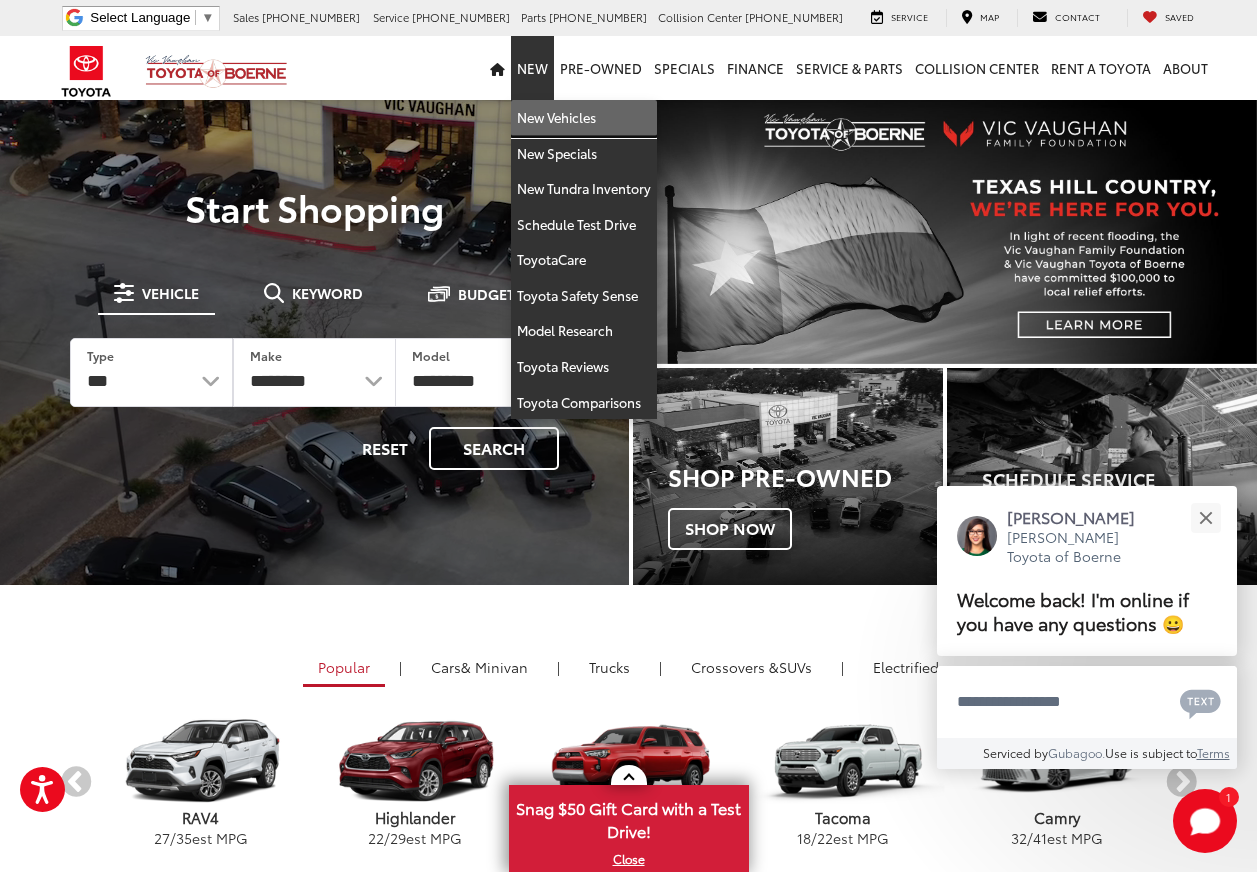 click on "New Vehicles" at bounding box center [584, 118] 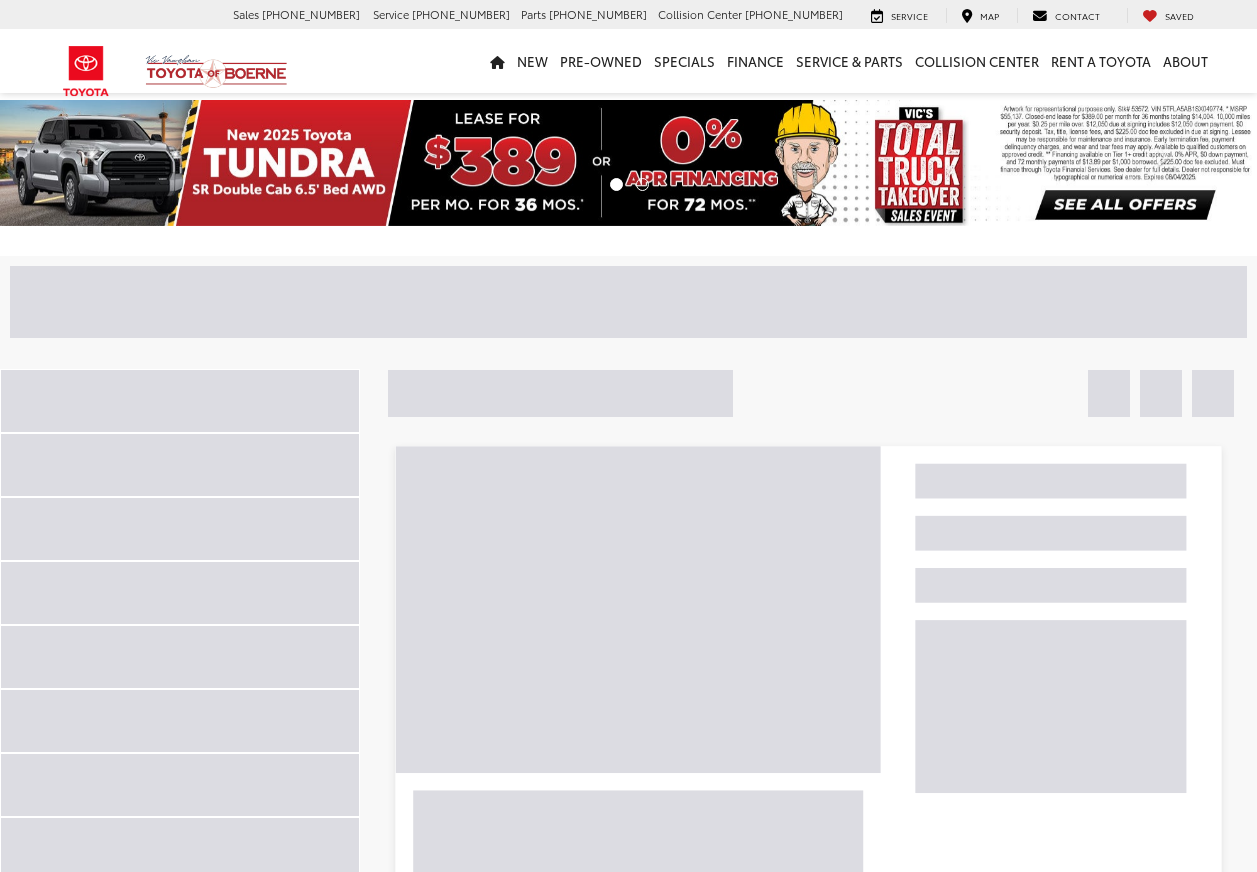 scroll, scrollTop: 0, scrollLeft: 0, axis: both 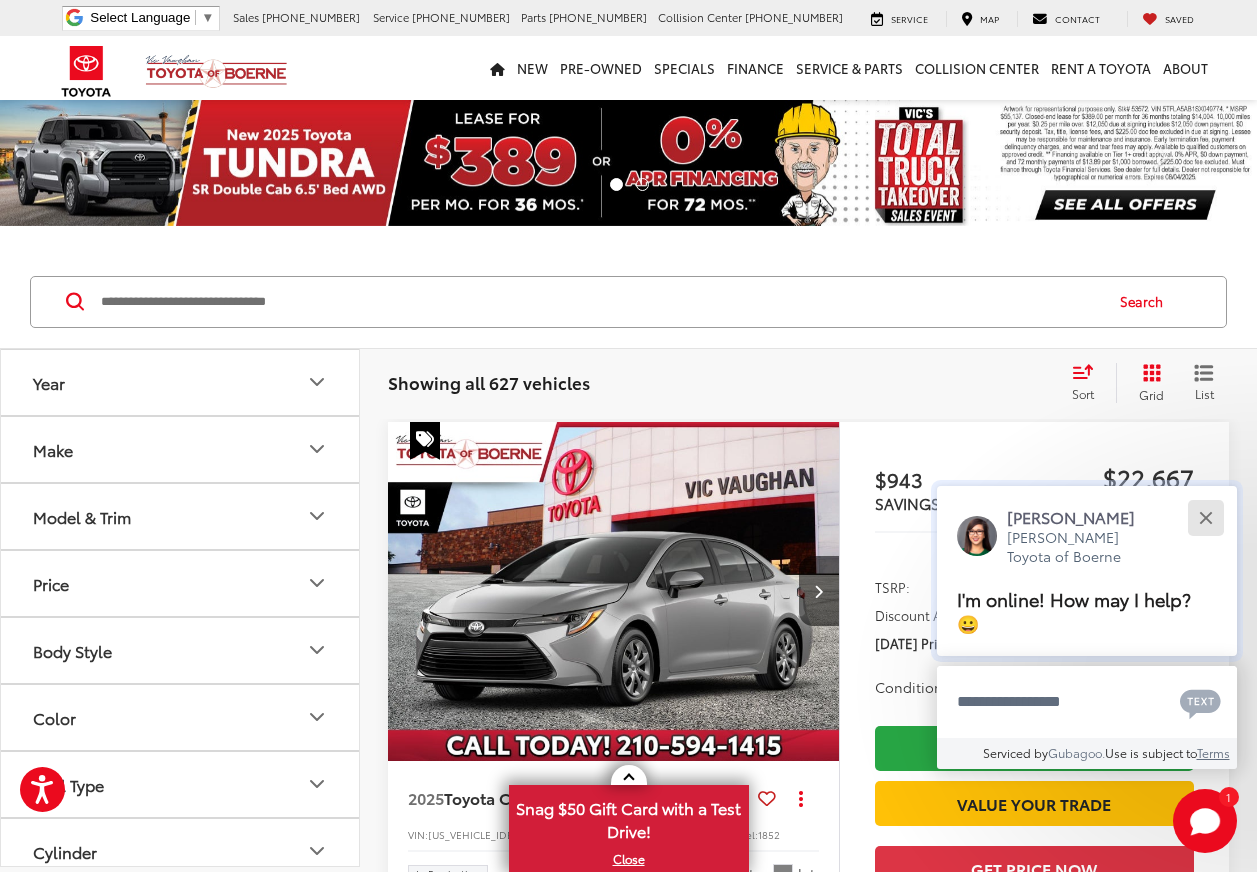 click at bounding box center (1205, 517) 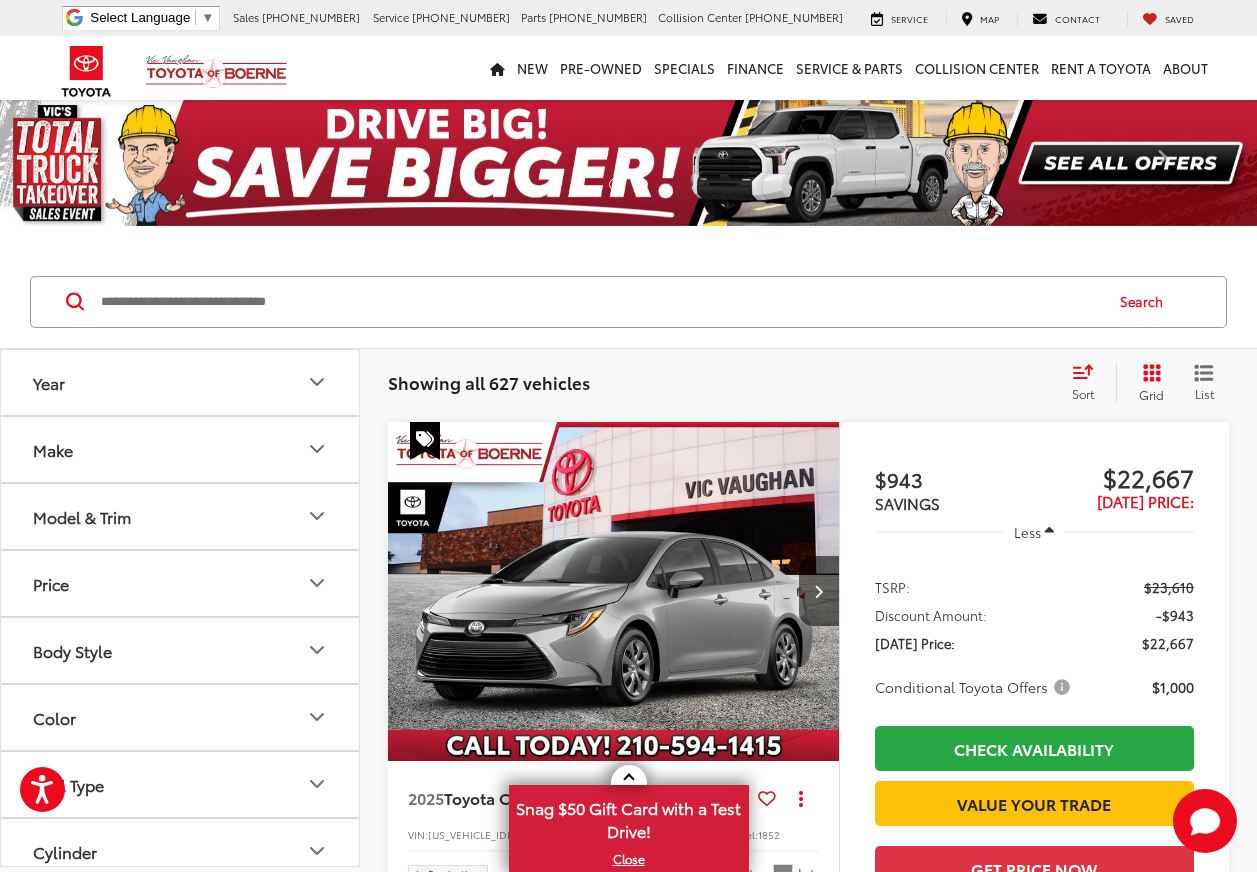 click 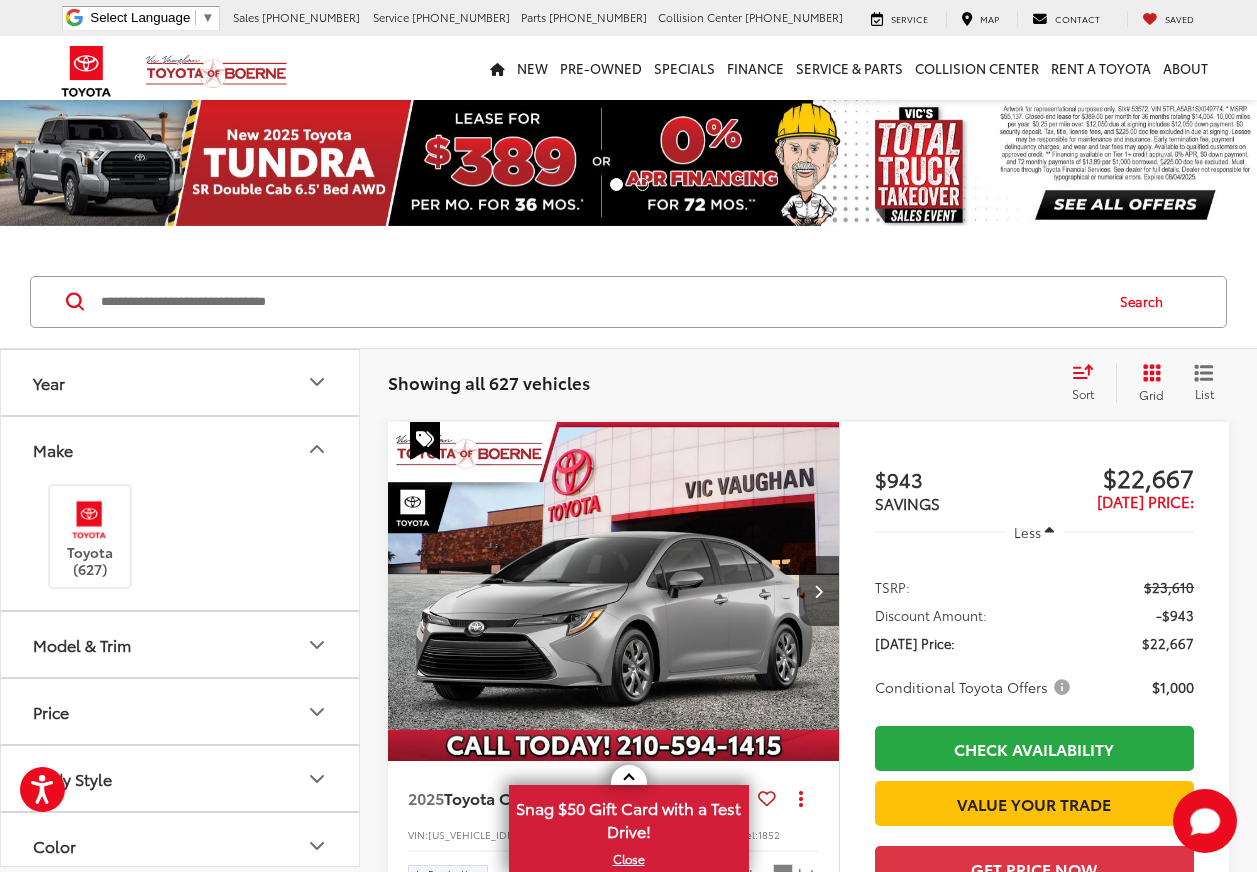 click 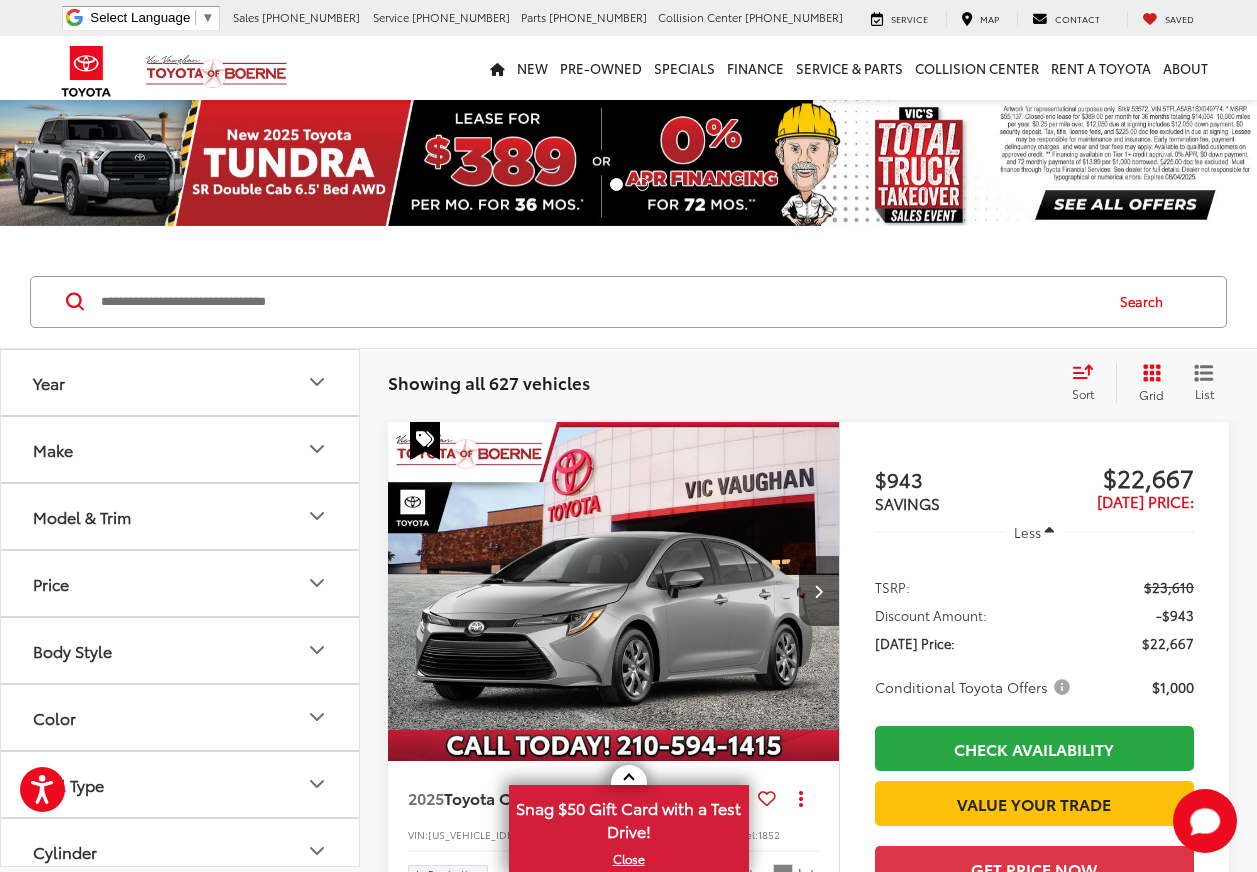 click on "Make" at bounding box center (181, 449) 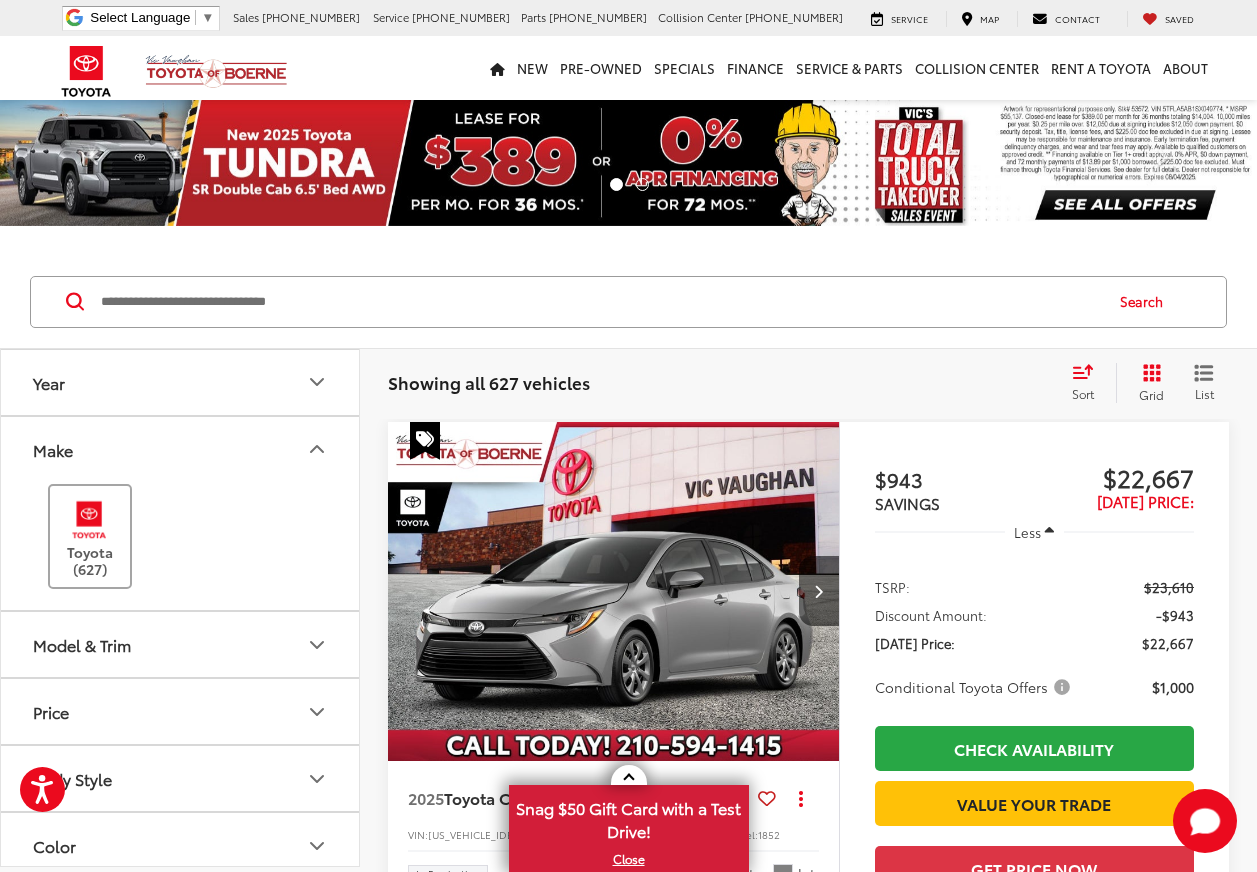 drag, startPoint x: 52, startPoint y: 532, endPoint x: 67, endPoint y: 538, distance: 16.155495 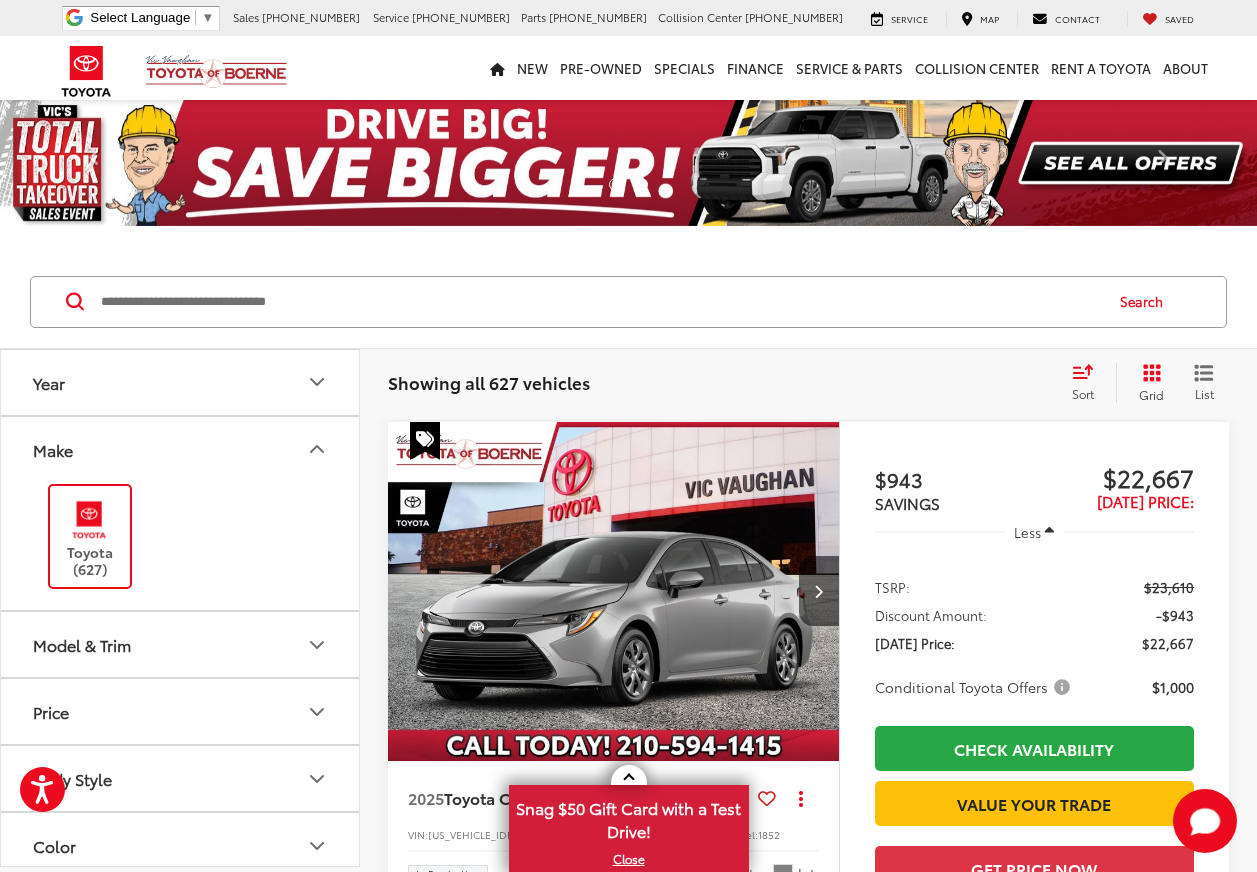 click 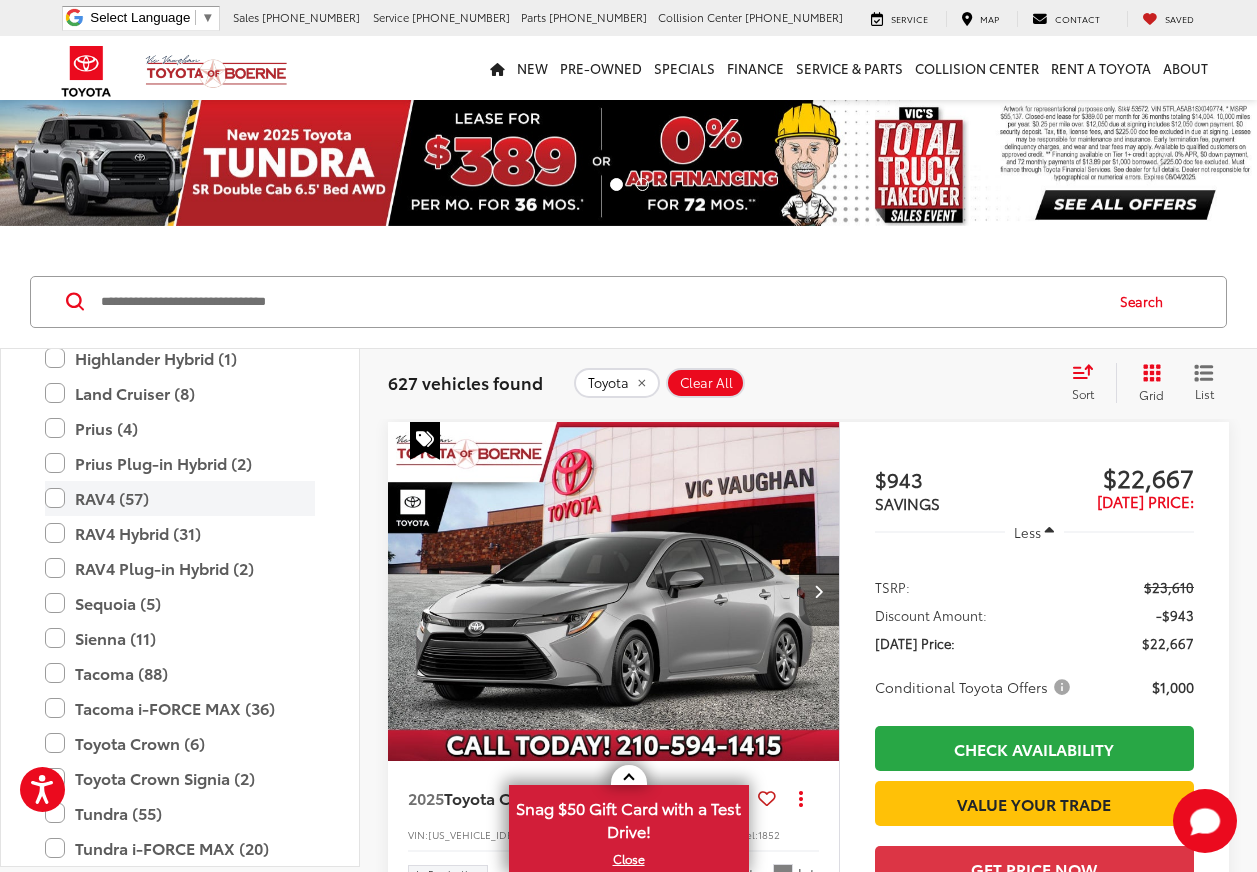 scroll, scrollTop: 900, scrollLeft: 0, axis: vertical 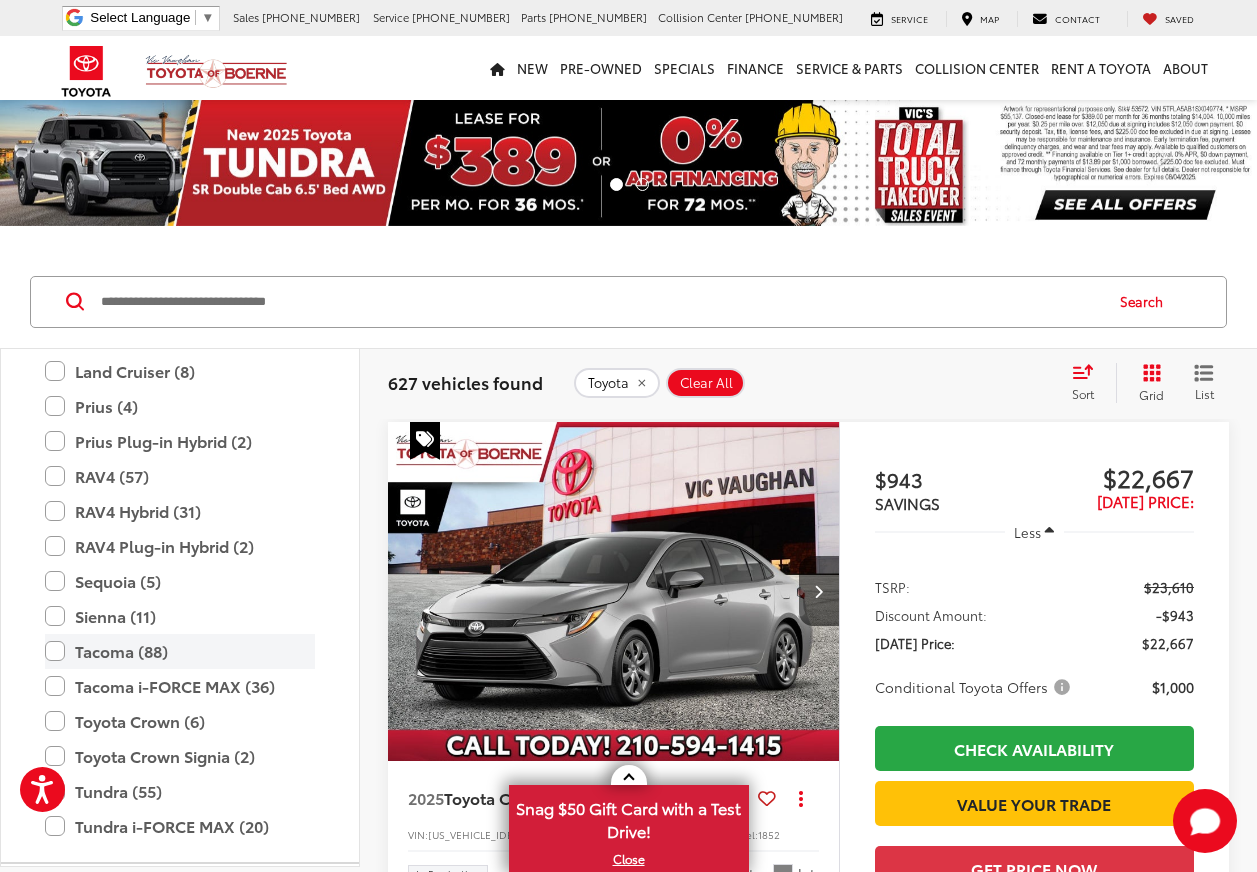 click on "Tacoma (88)" at bounding box center (180, 651) 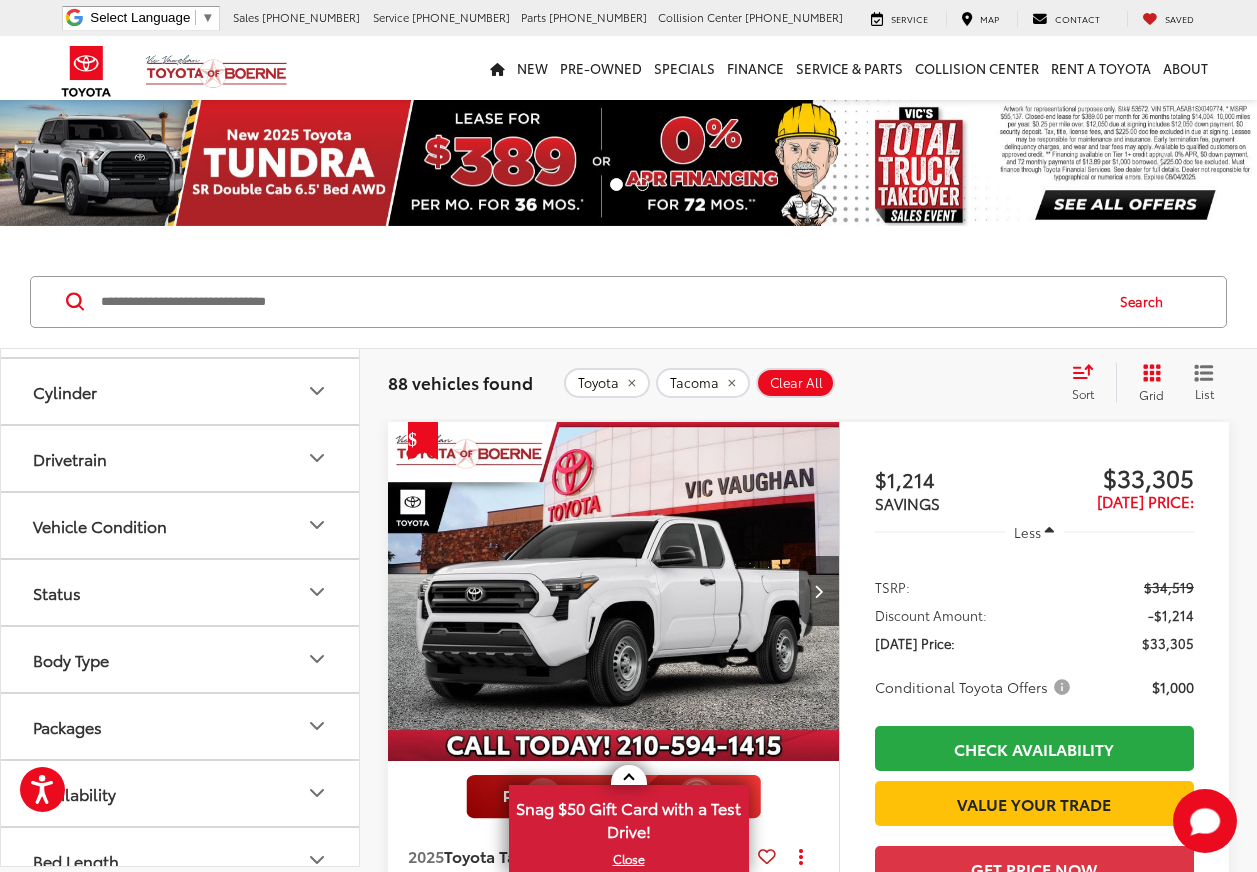 scroll, scrollTop: 1928, scrollLeft: 0, axis: vertical 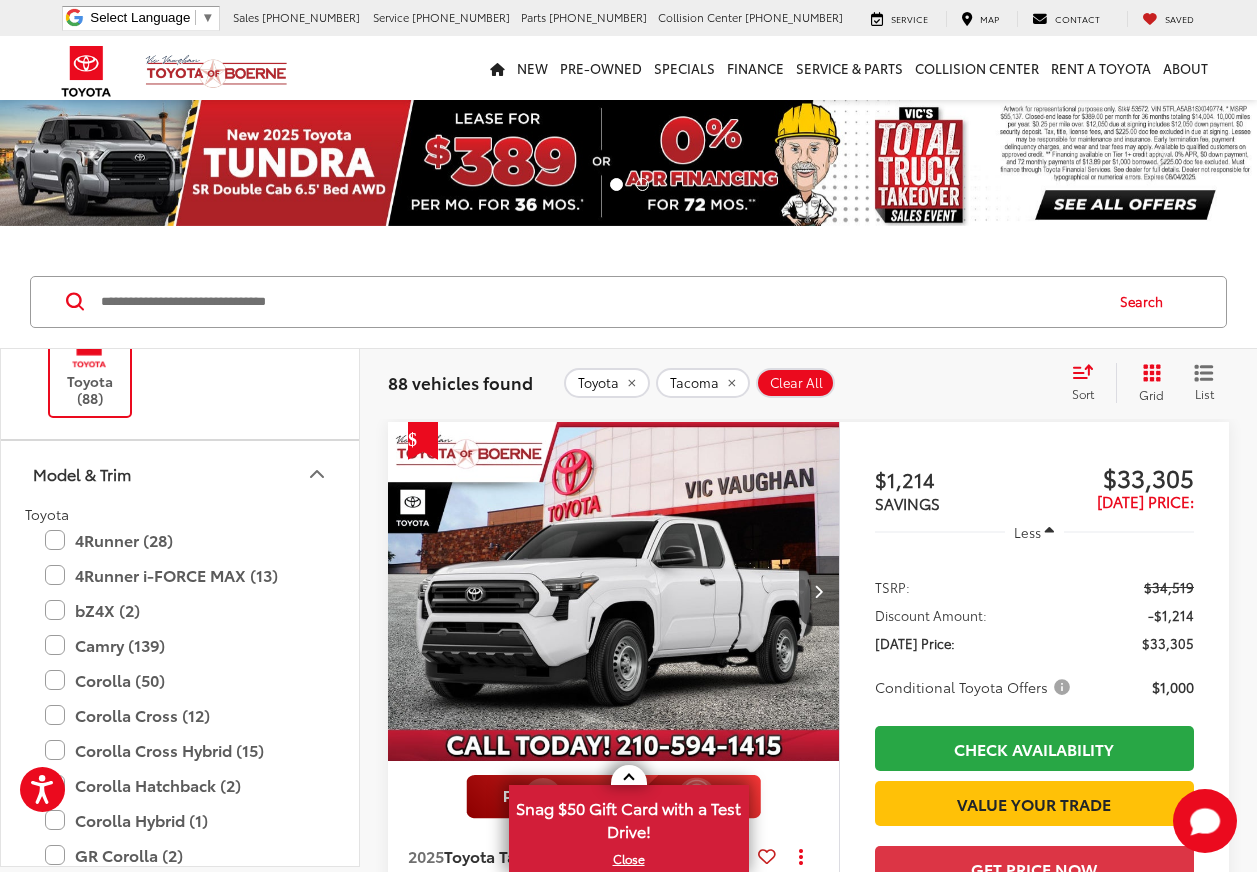 click 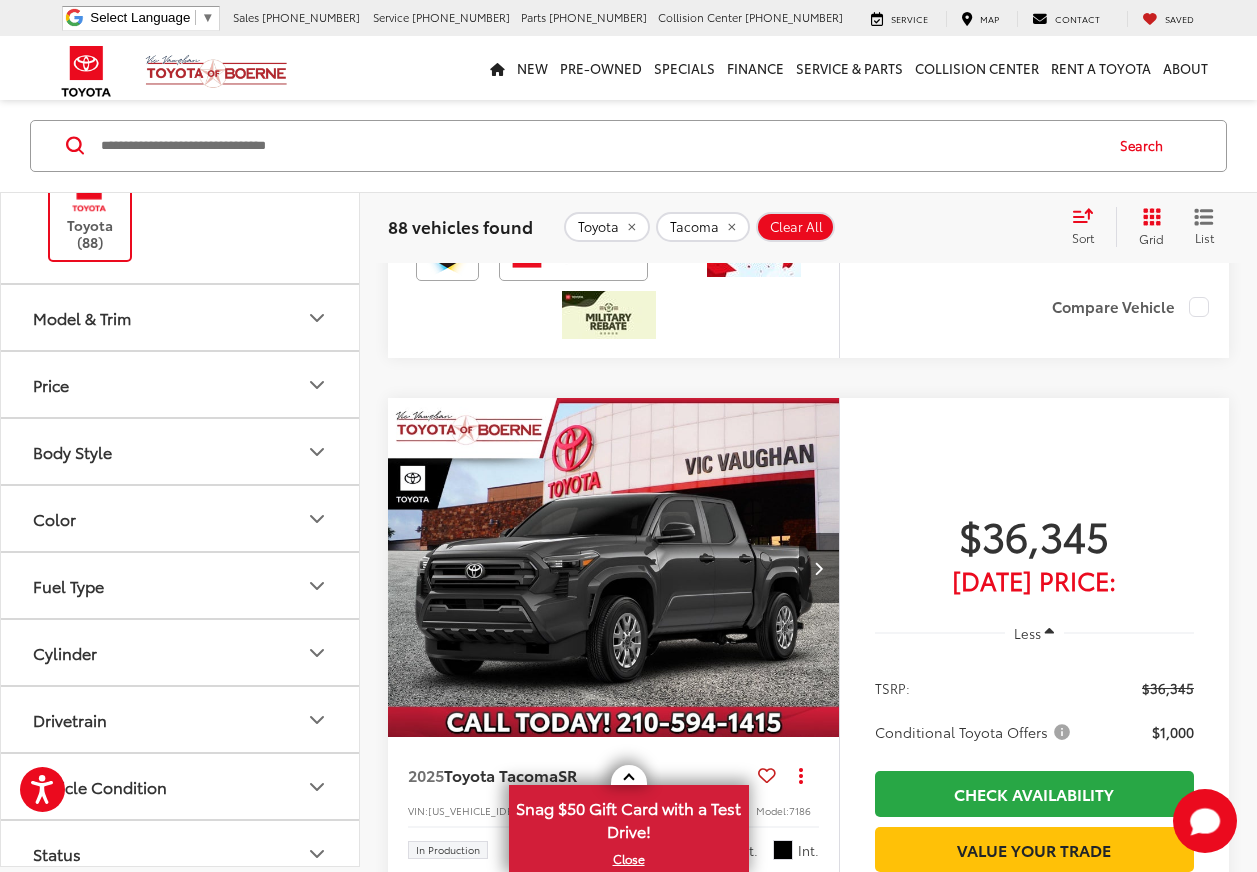 scroll, scrollTop: 7300, scrollLeft: 0, axis: vertical 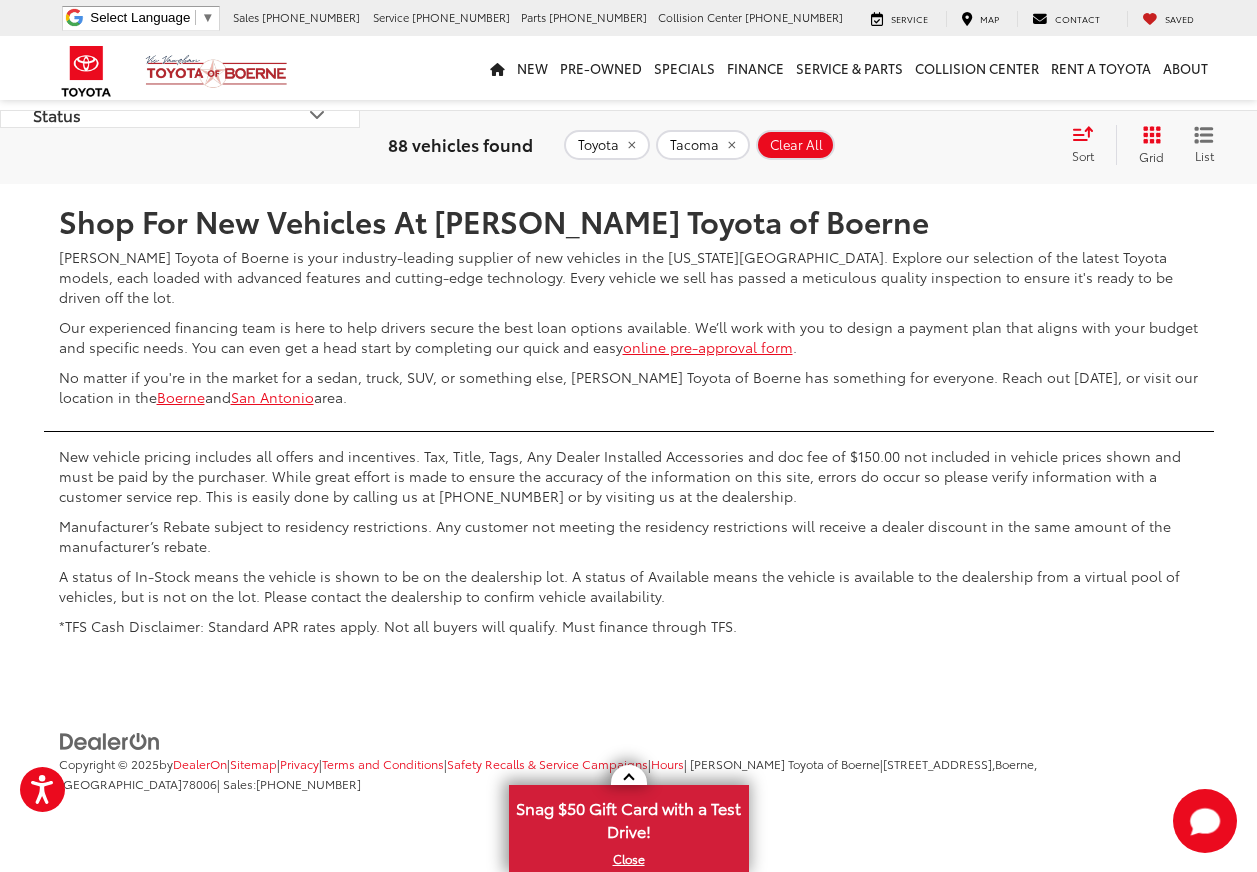 drag, startPoint x: 848, startPoint y: 660, endPoint x: 801, endPoint y: 613, distance: 66.46804 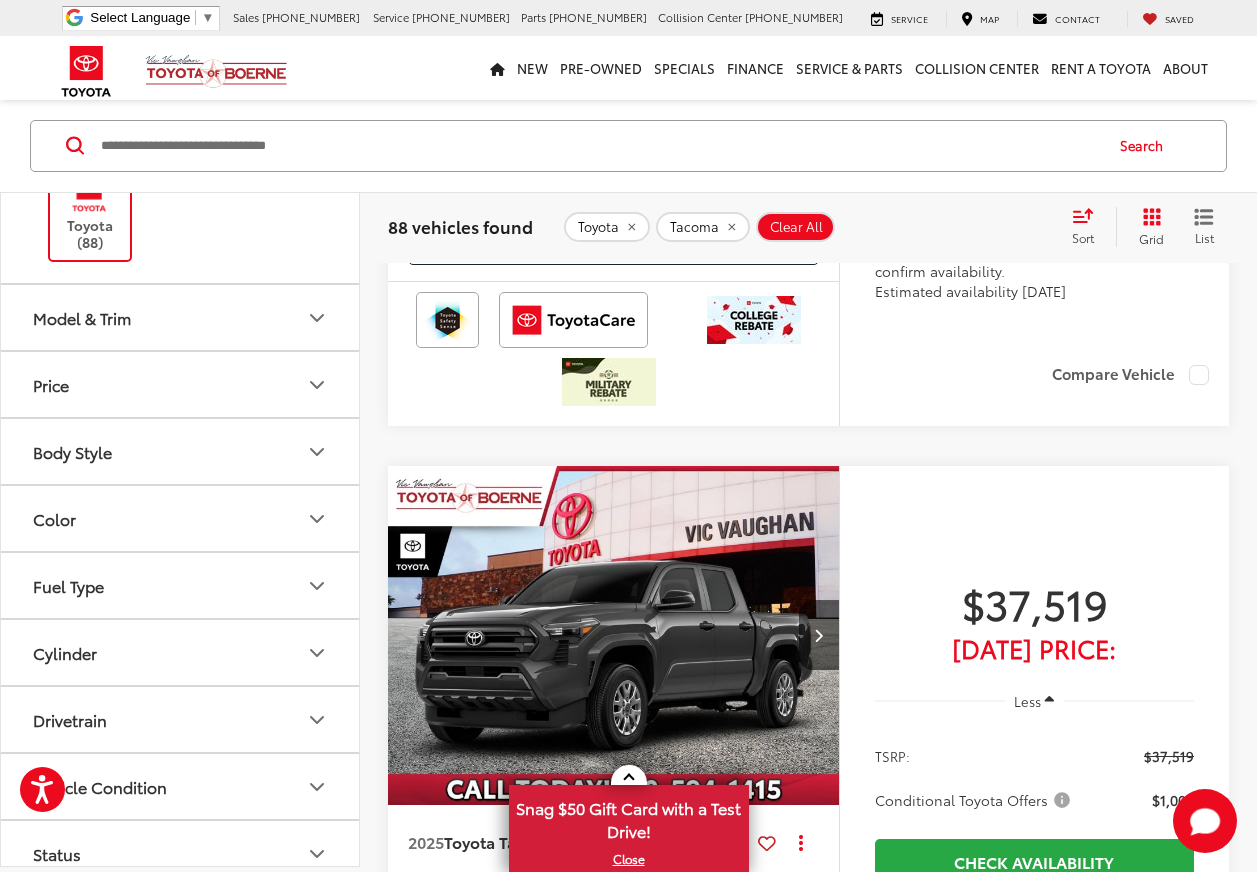 scroll, scrollTop: 956, scrollLeft: 0, axis: vertical 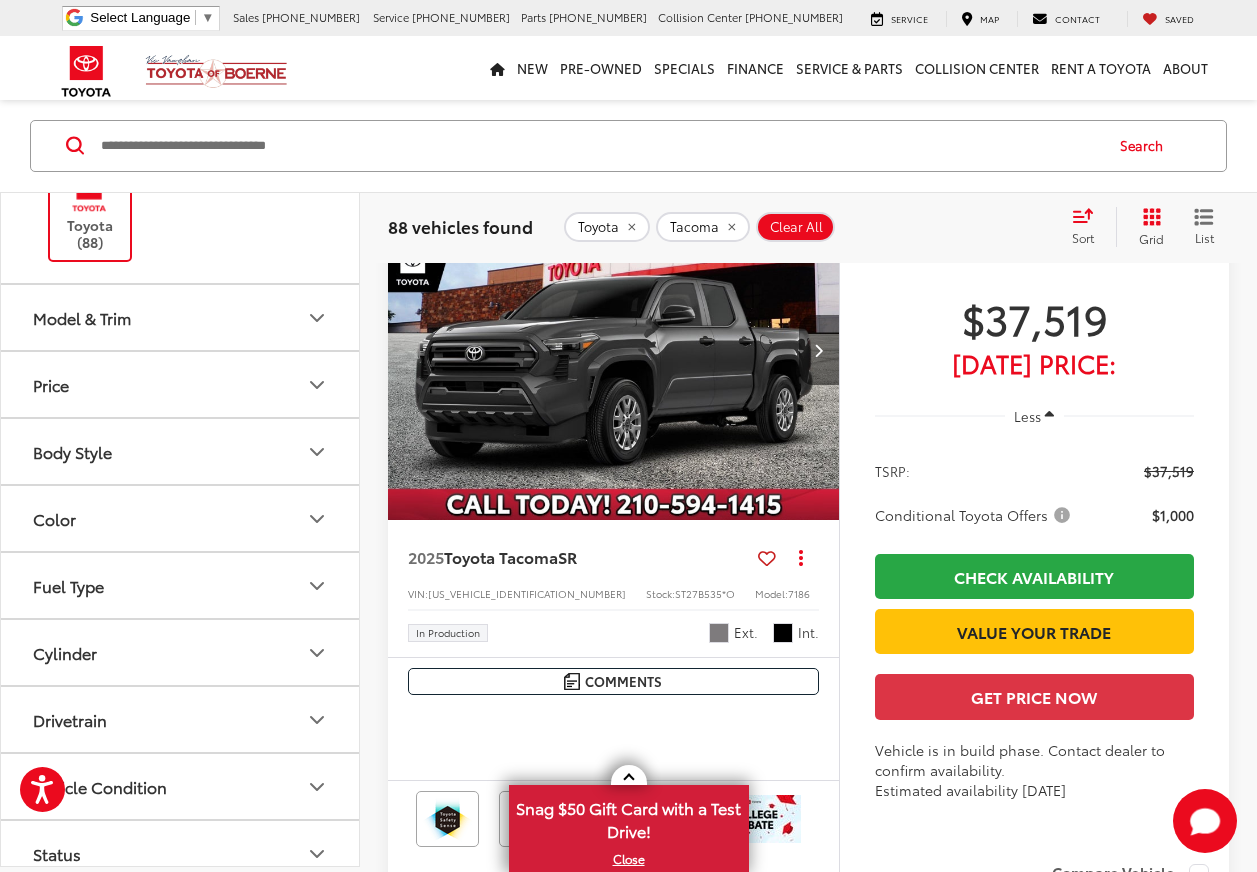 click at bounding box center (818, 350) 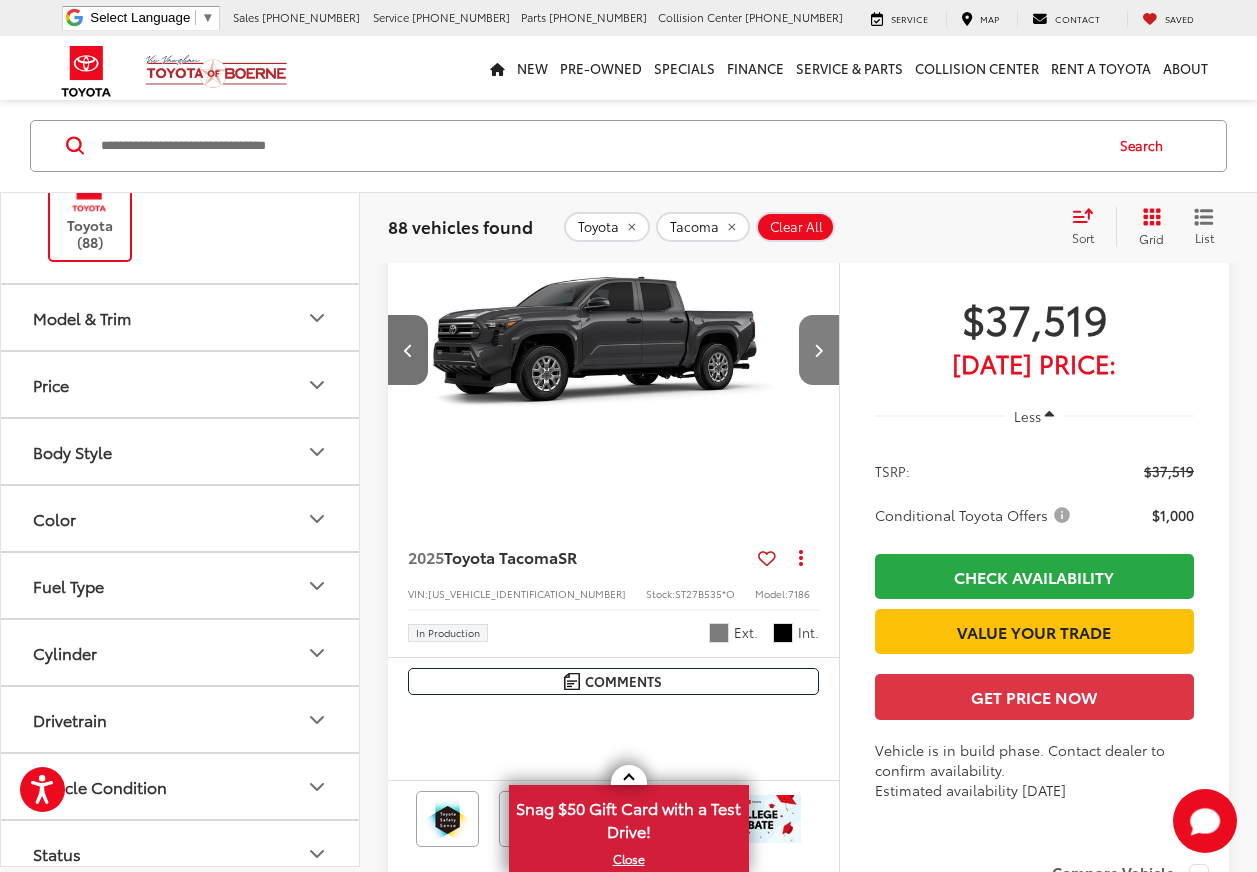 click at bounding box center (818, 350) 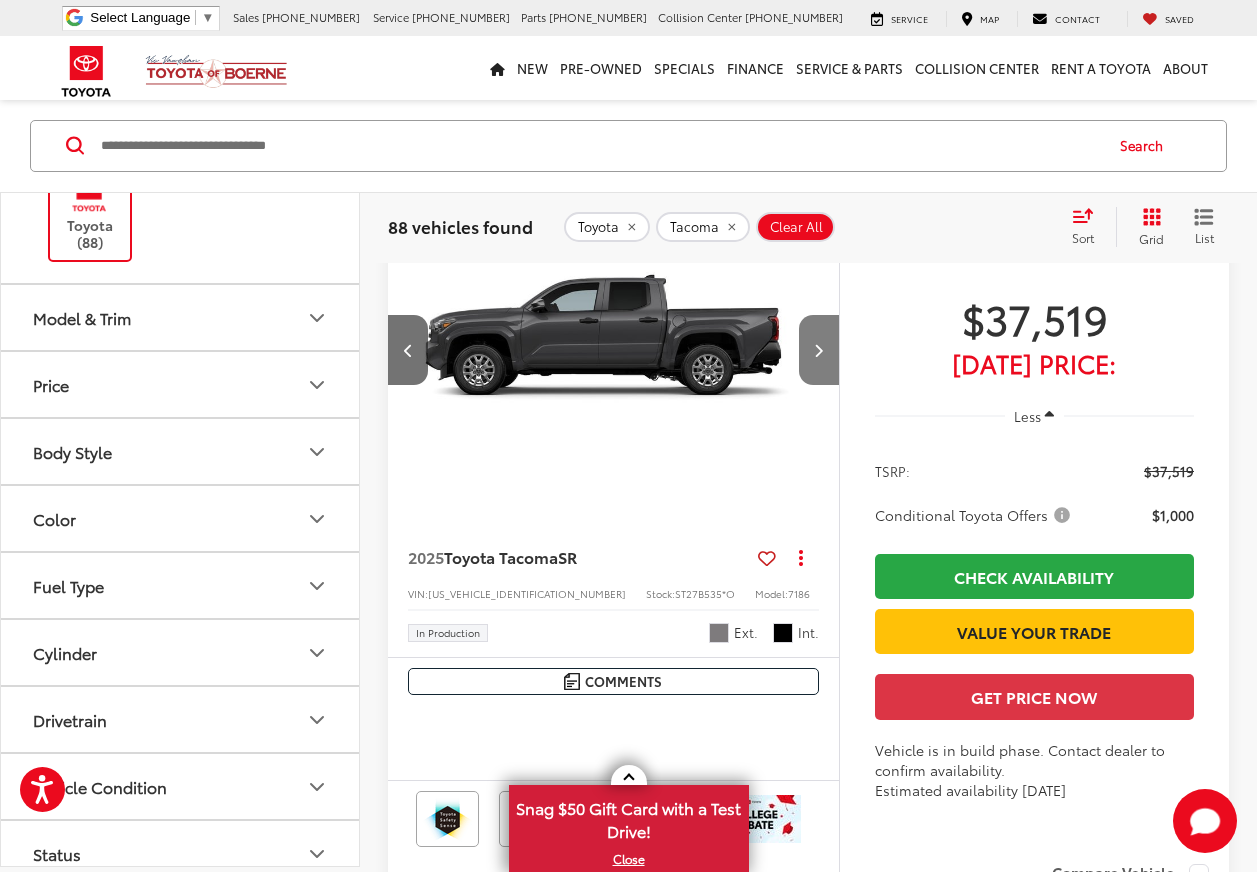 click at bounding box center (818, 350) 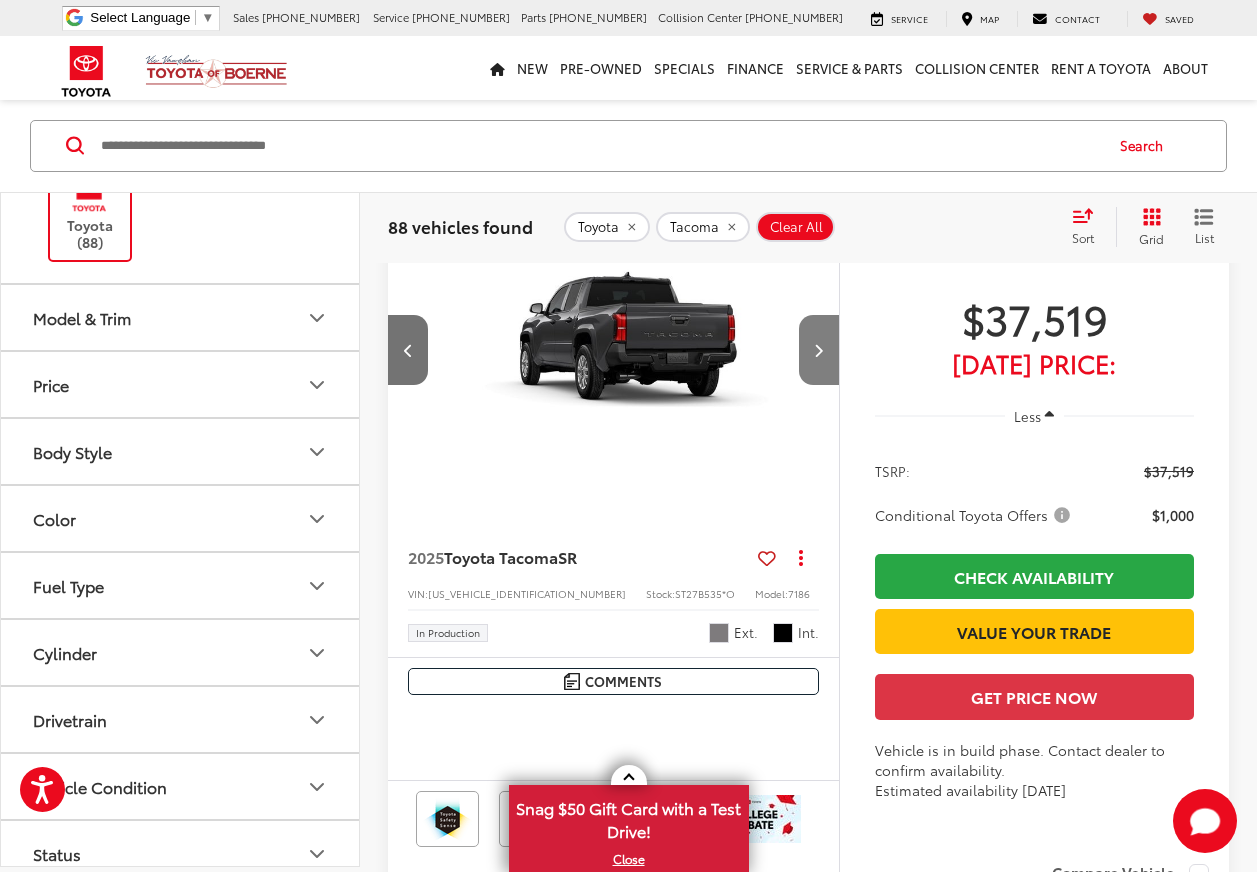 click at bounding box center (818, 350) 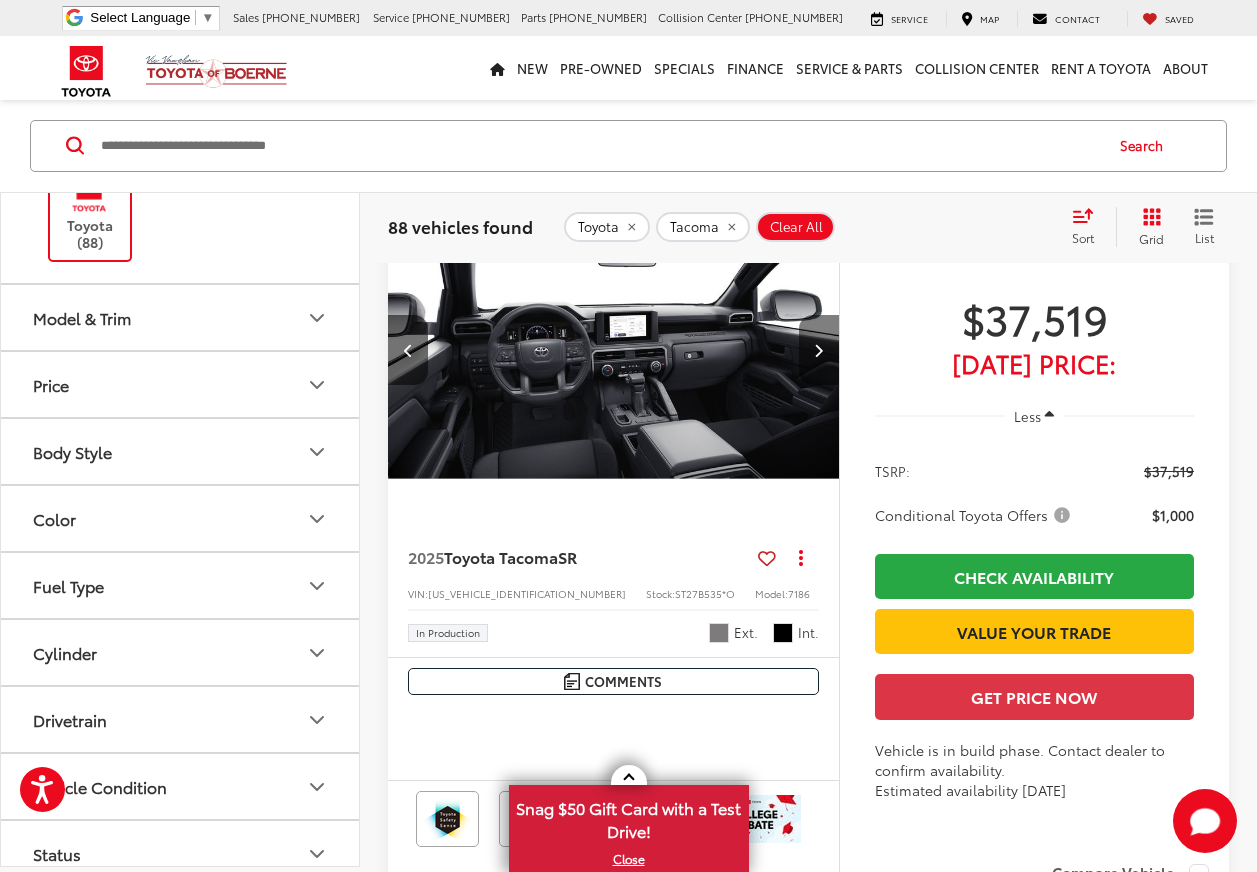 click at bounding box center (818, 350) 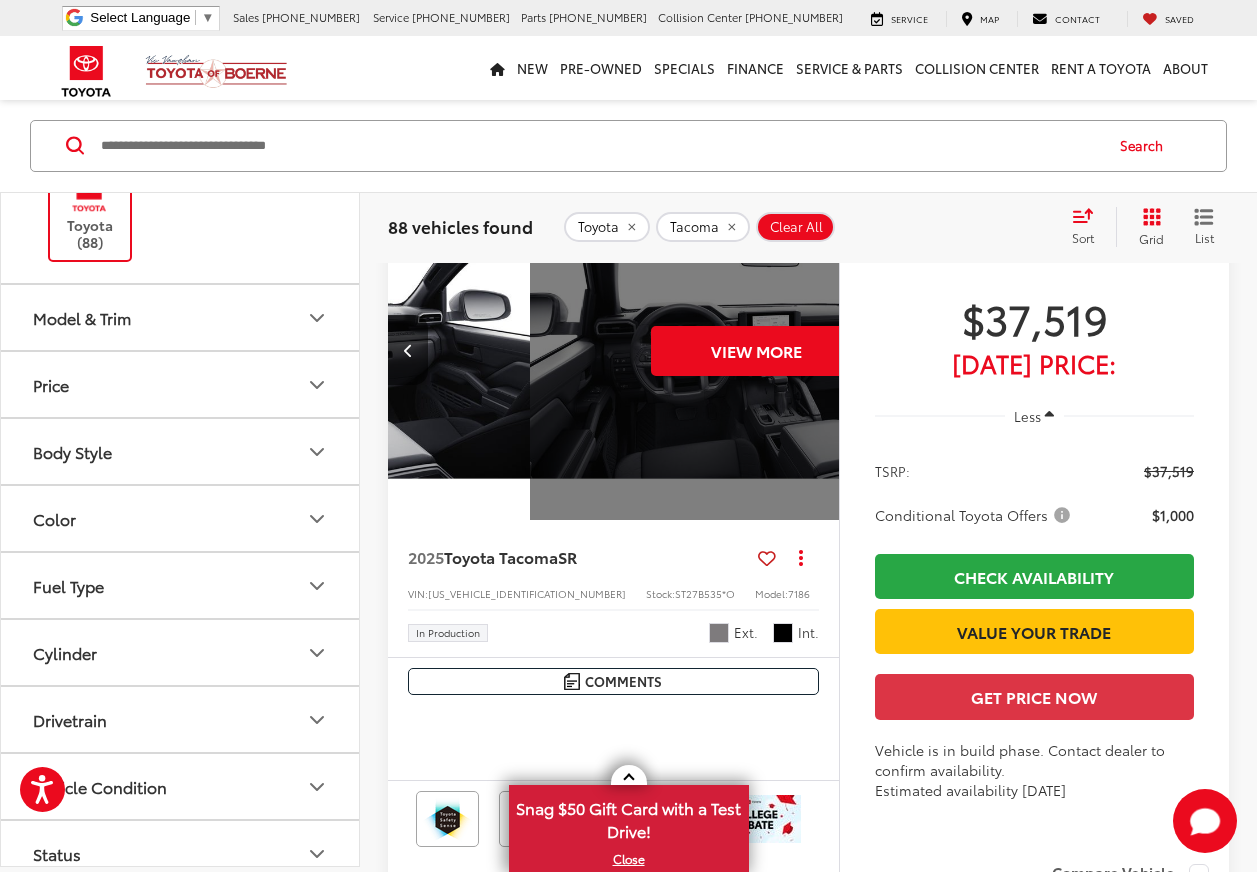 scroll, scrollTop: 0, scrollLeft: 2270, axis: horizontal 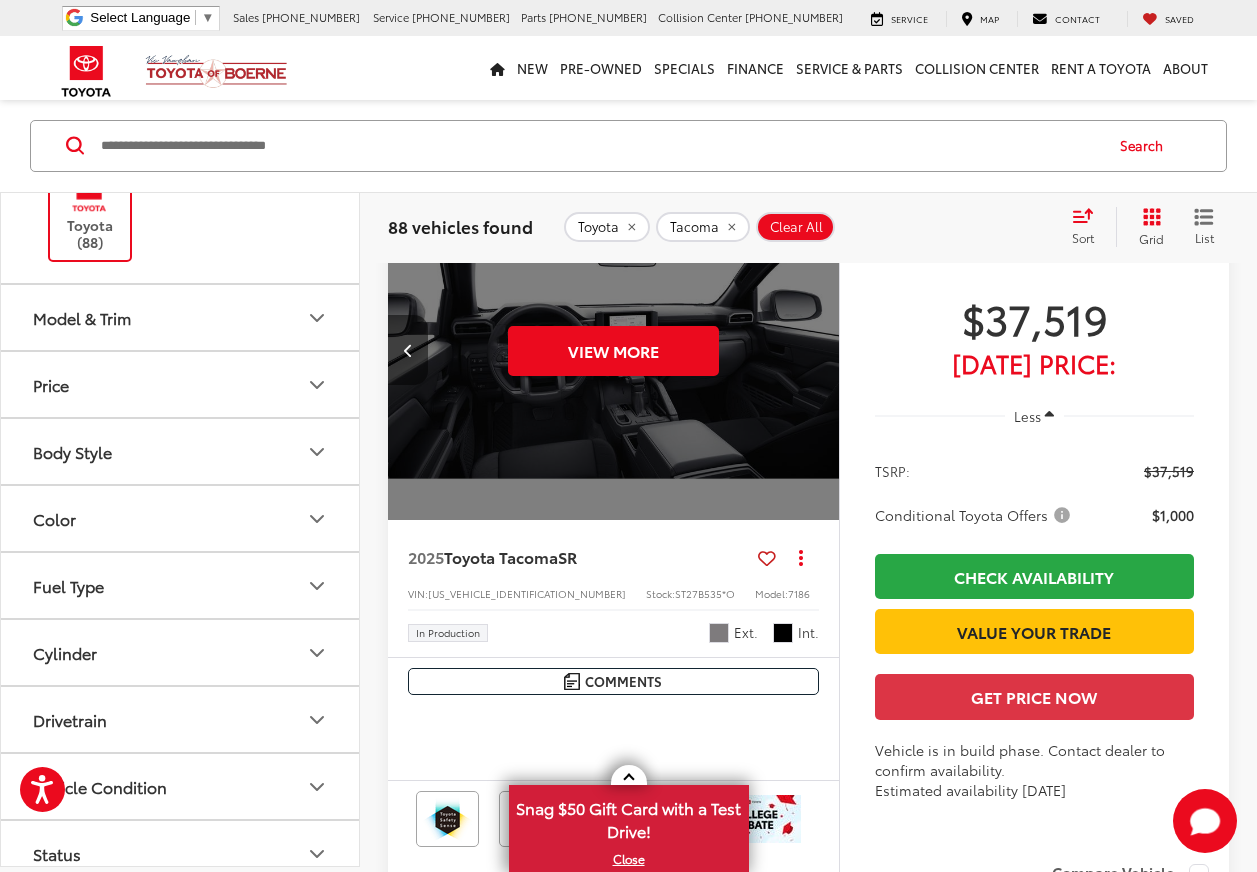 click at bounding box center [408, 350] 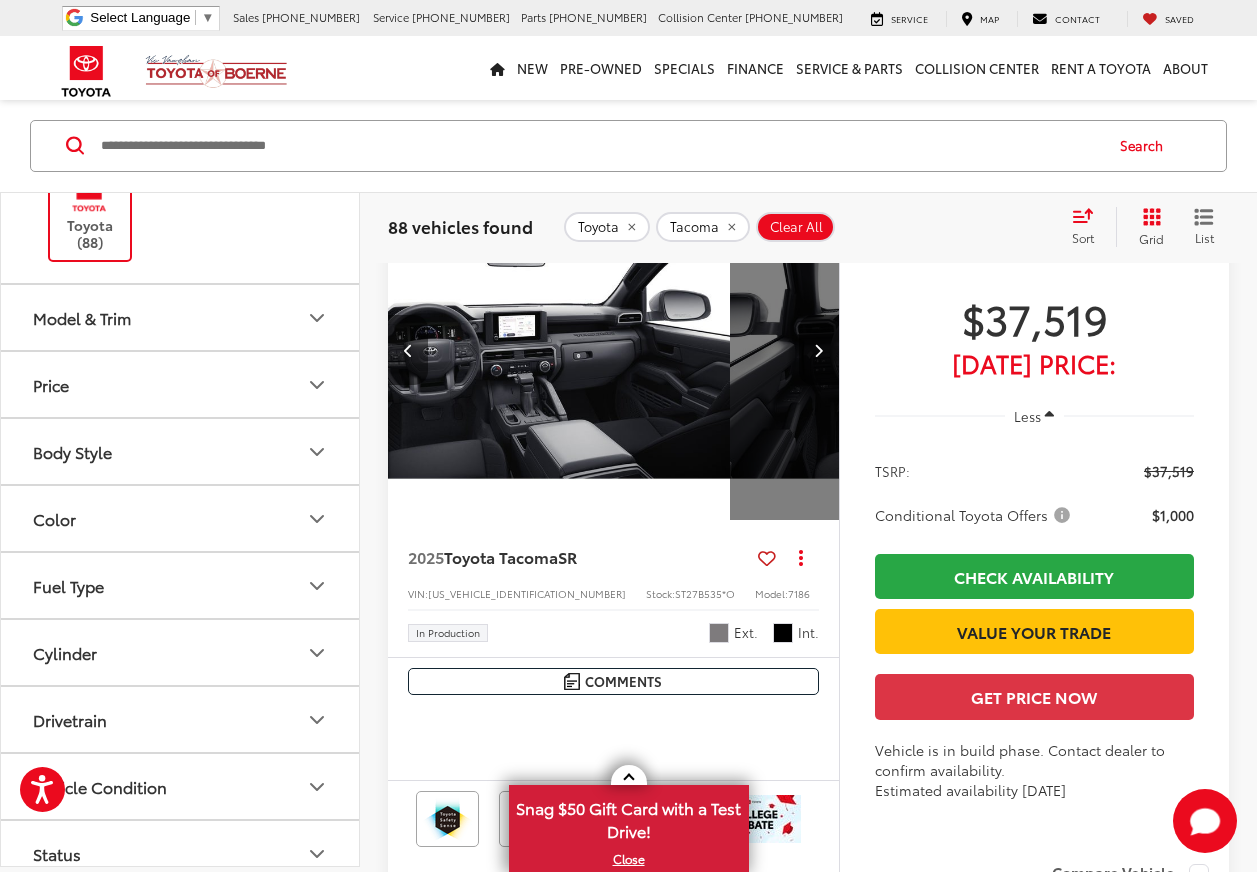 scroll, scrollTop: 0, scrollLeft: 1816, axis: horizontal 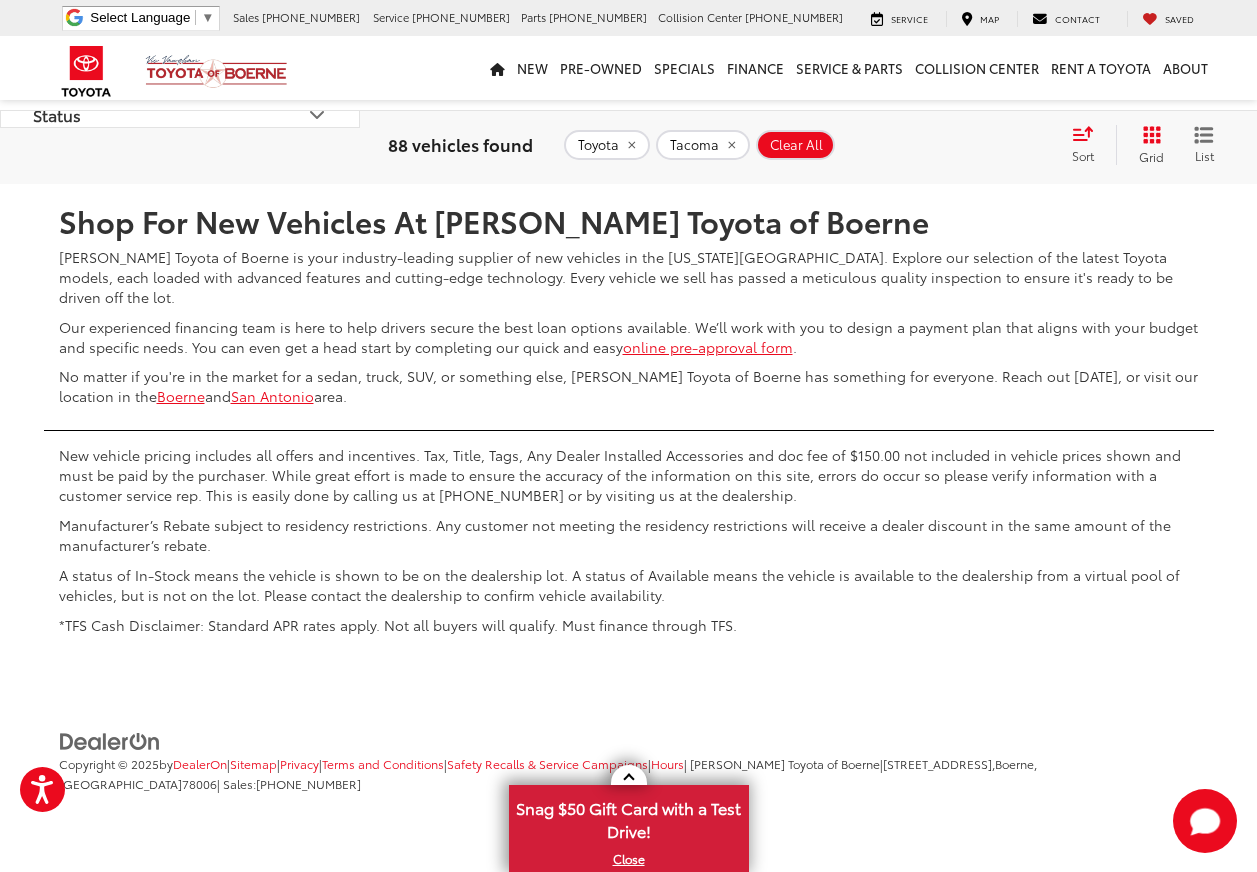 click on "3" at bounding box center (901, 125) 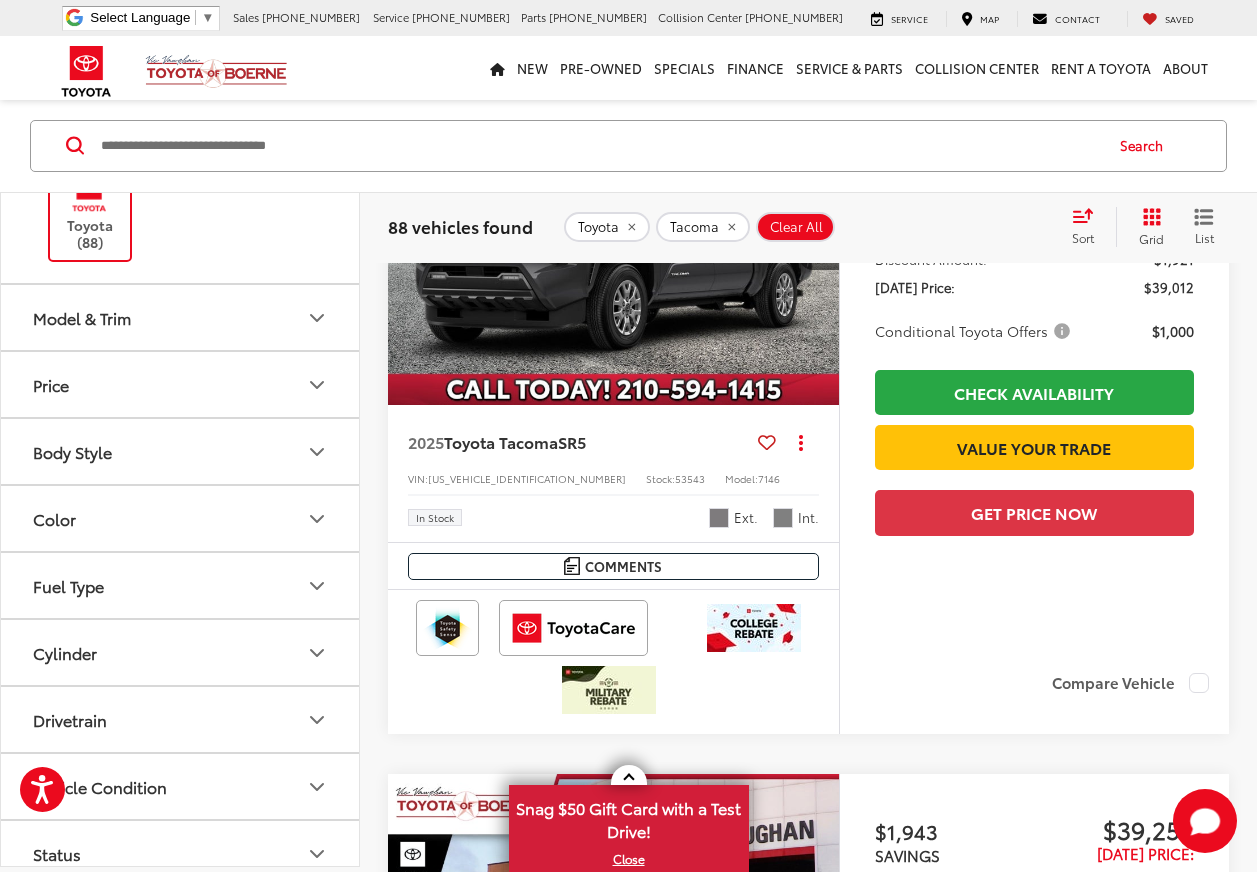 scroll, scrollTop: 256, scrollLeft: 0, axis: vertical 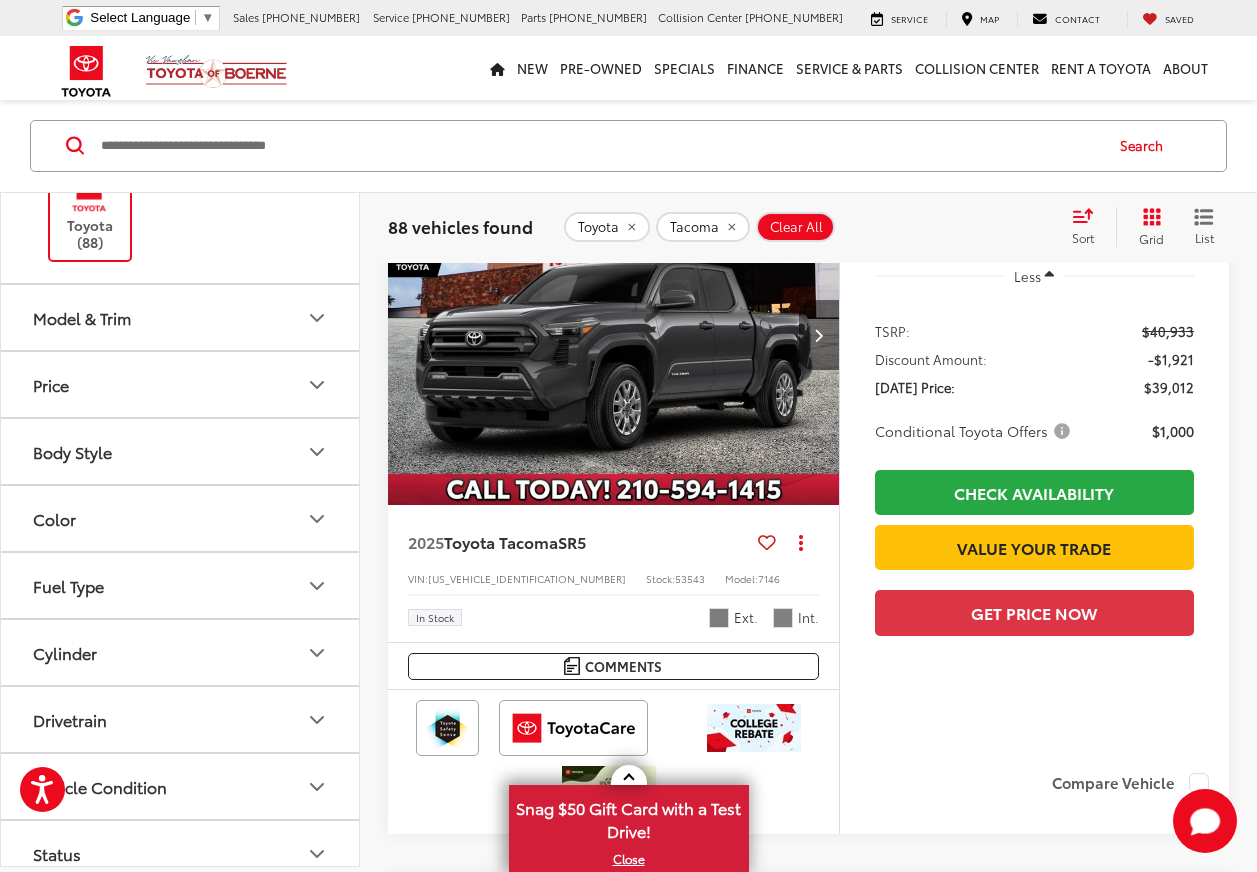 click at bounding box center (819, 335) 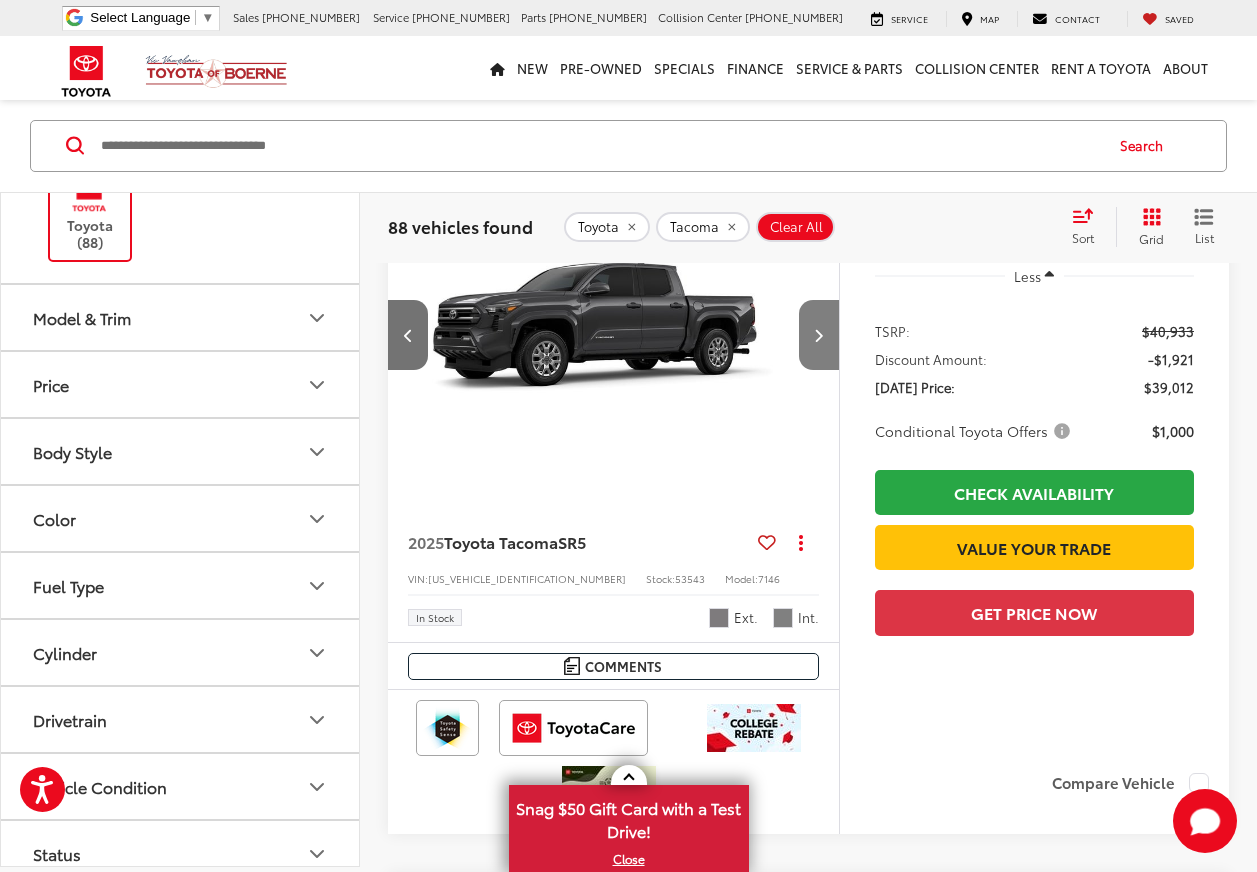 click at bounding box center (819, 335) 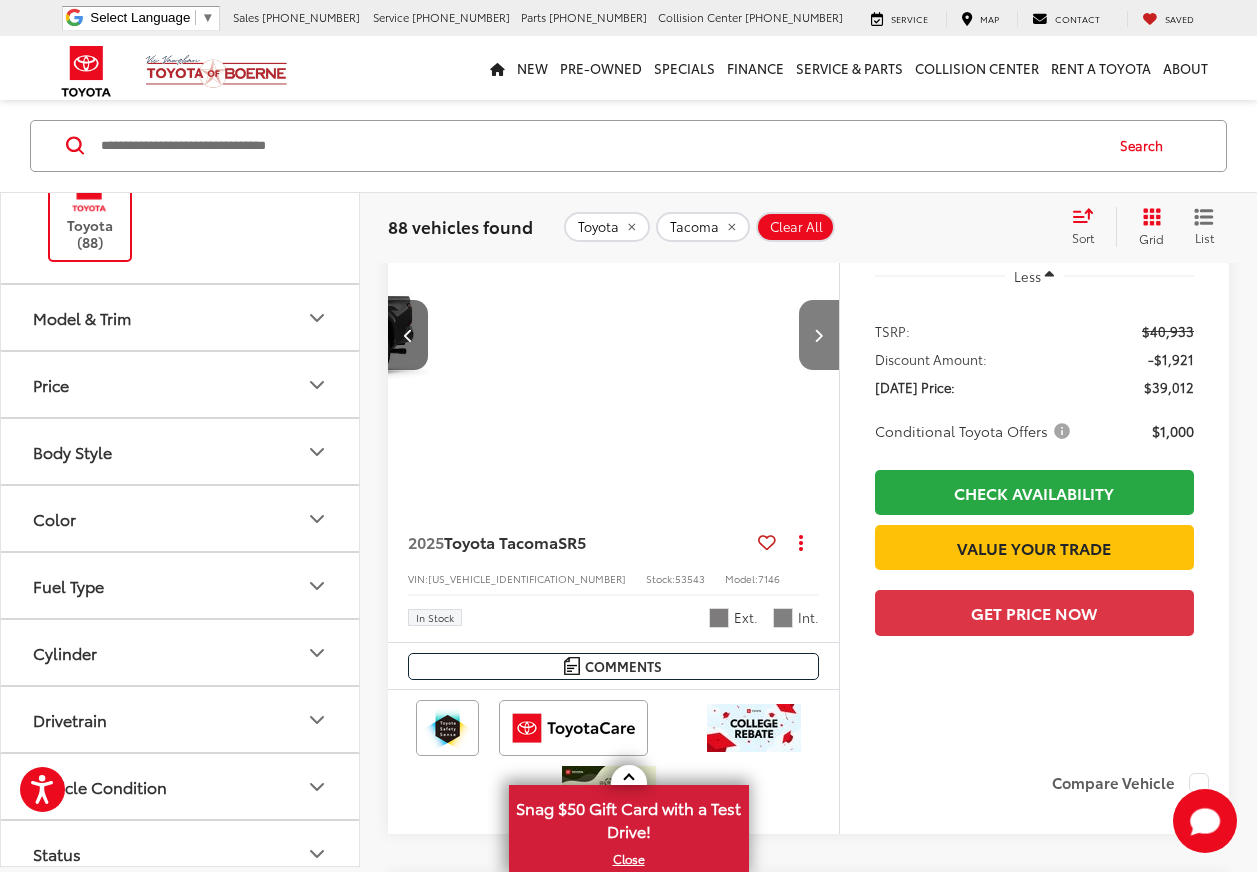 scroll, scrollTop: 0, scrollLeft: 908, axis: horizontal 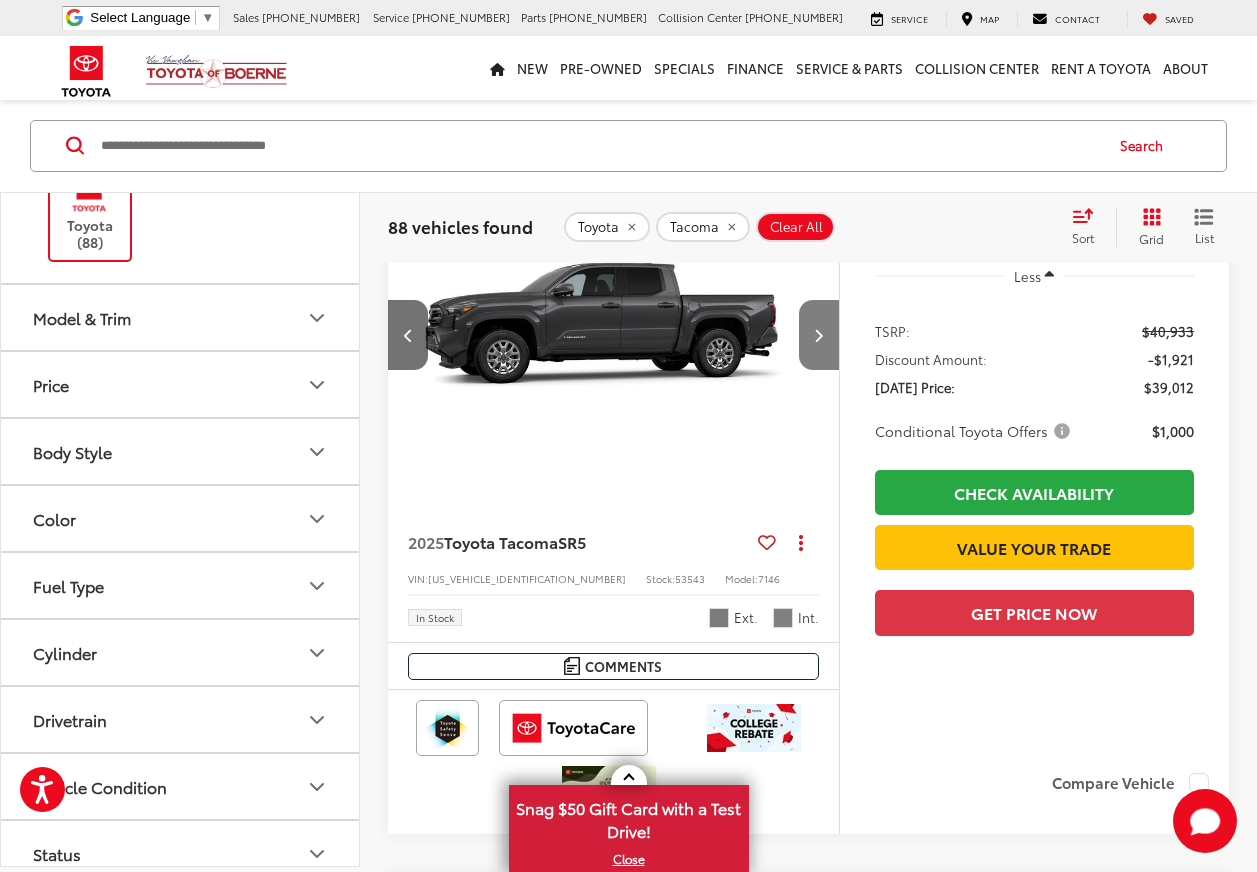 click at bounding box center [819, 335] 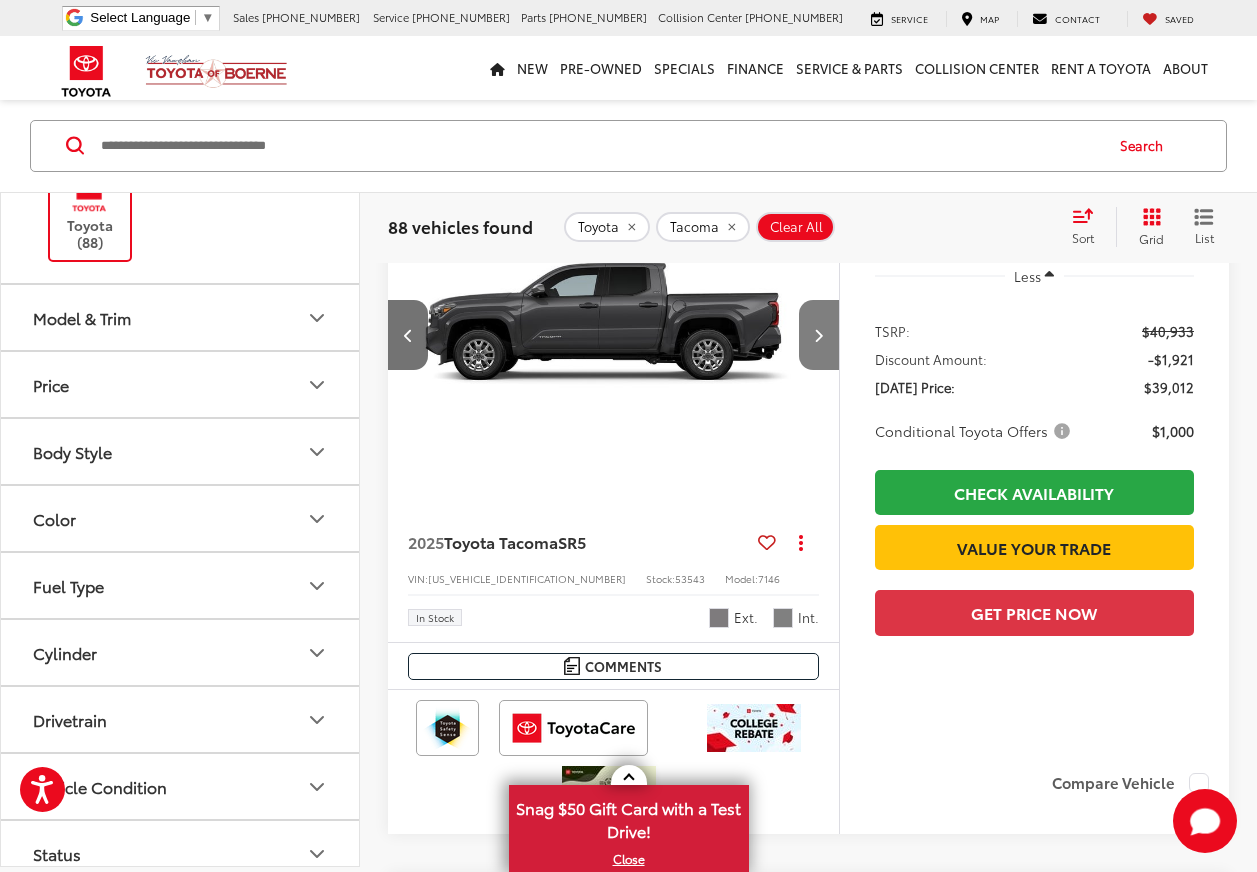 click at bounding box center (819, 335) 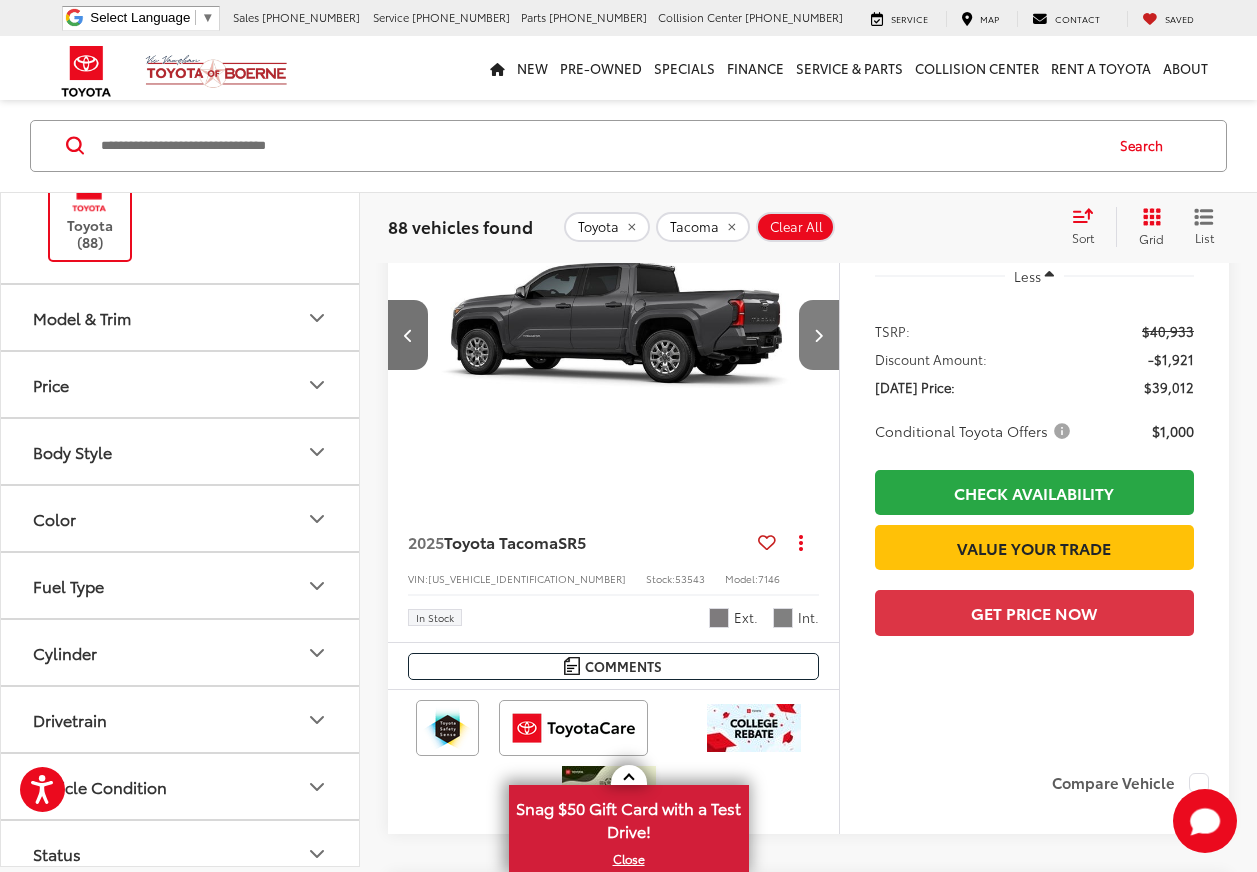 click at bounding box center (819, 335) 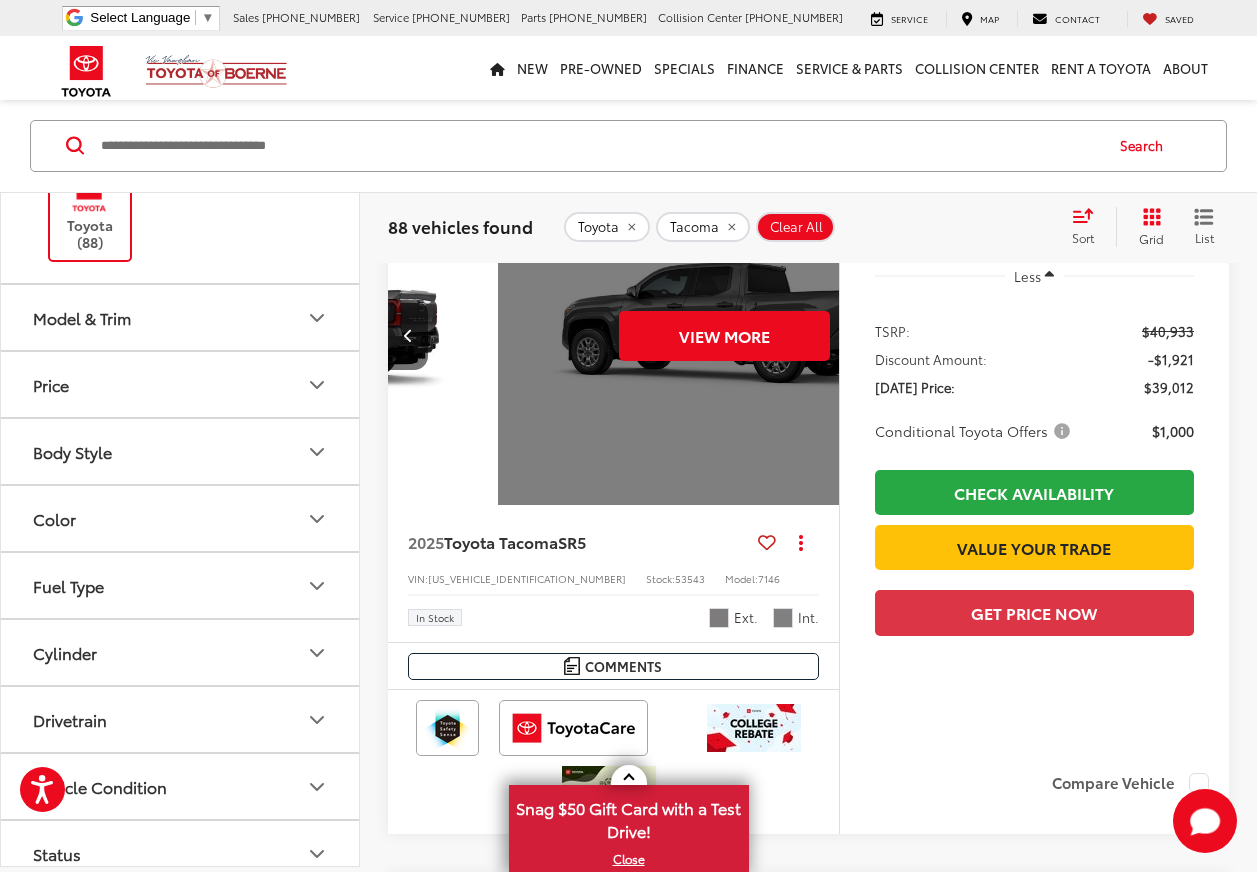 scroll, scrollTop: 0, scrollLeft: 2270, axis: horizontal 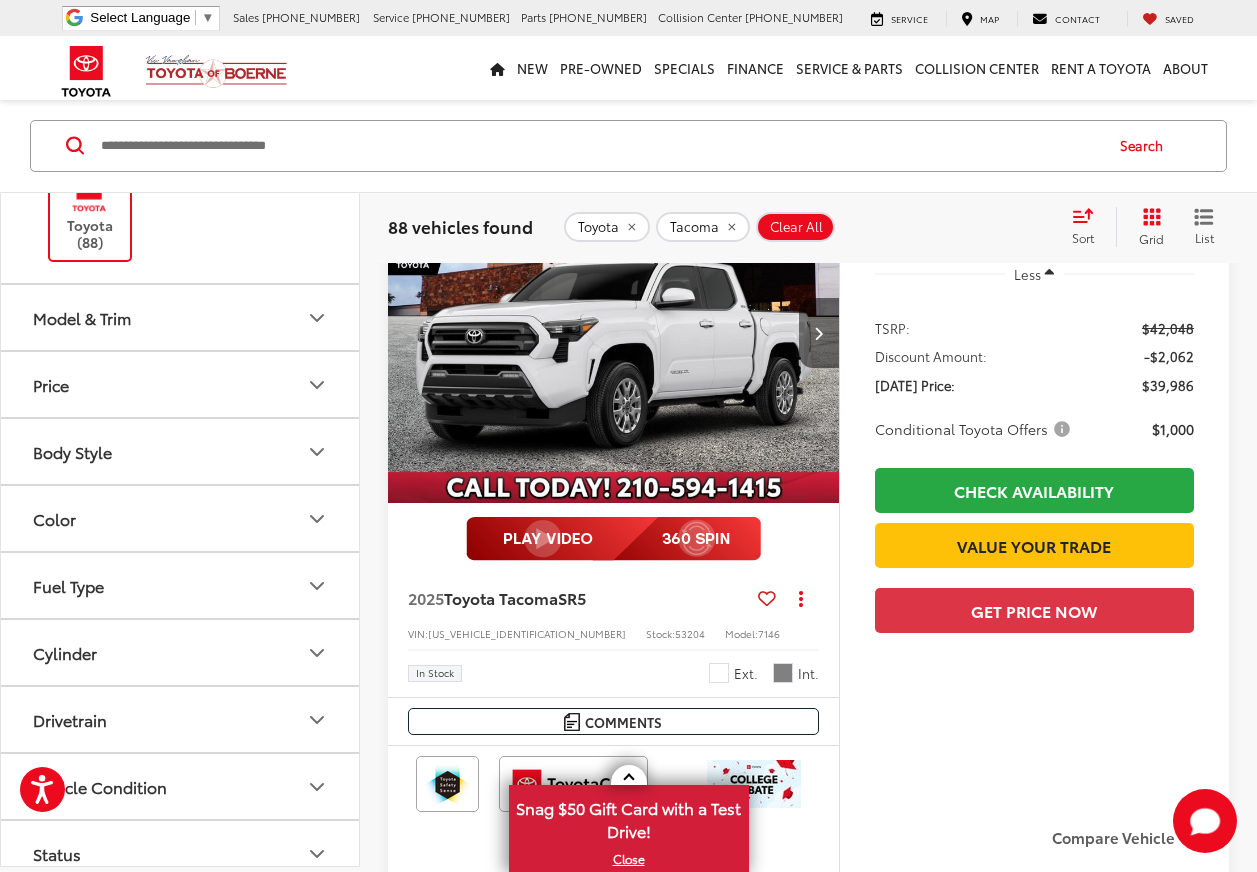 click at bounding box center [819, 333] 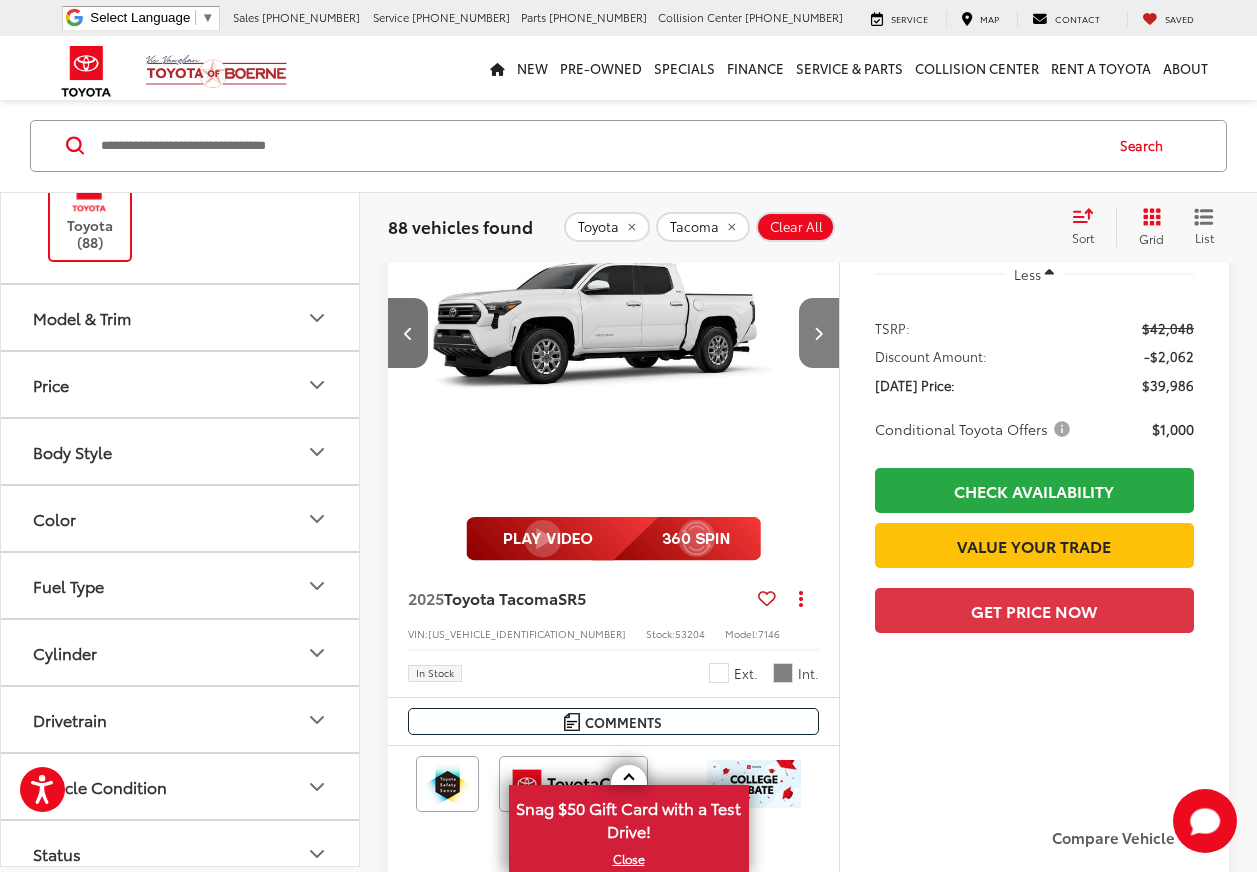 click at bounding box center (819, 333) 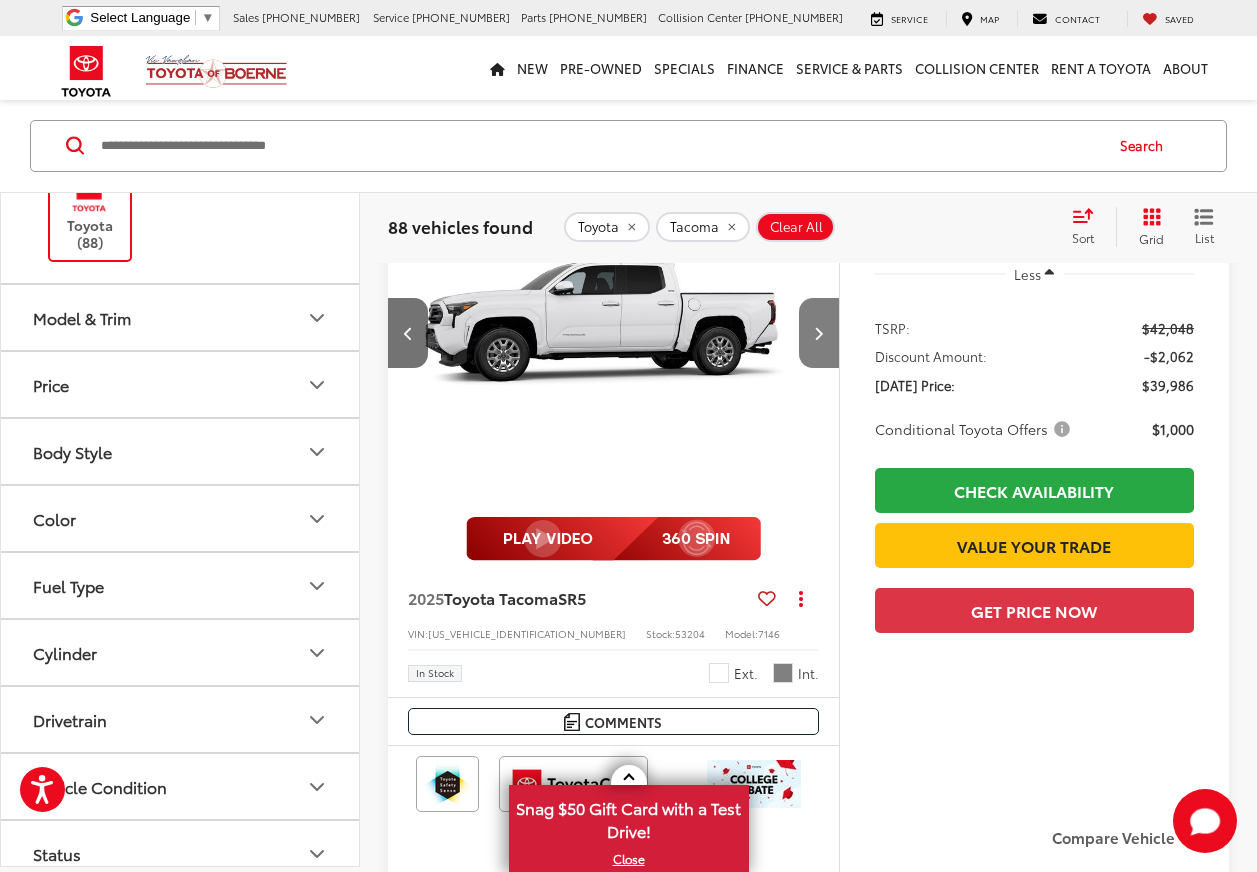 click at bounding box center [819, 333] 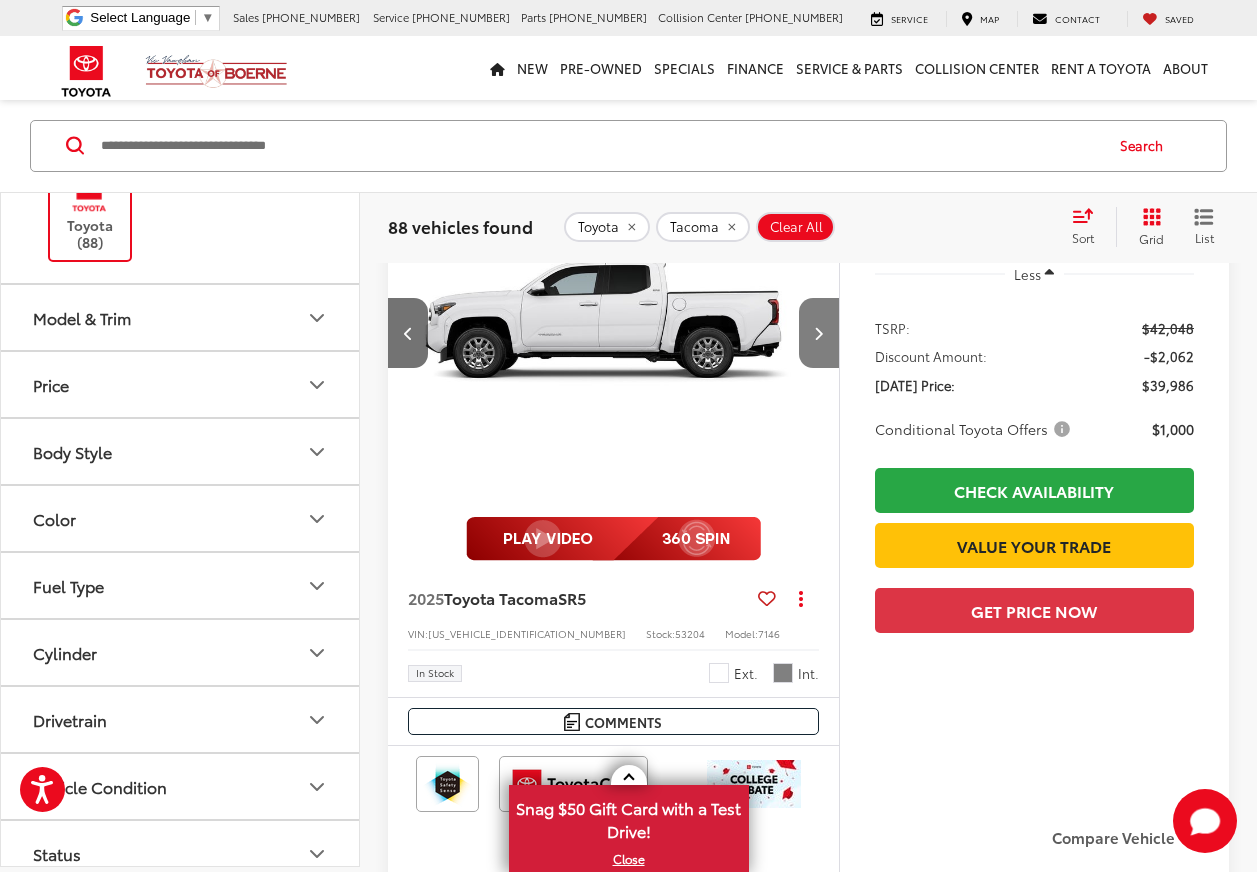 click at bounding box center [819, 333] 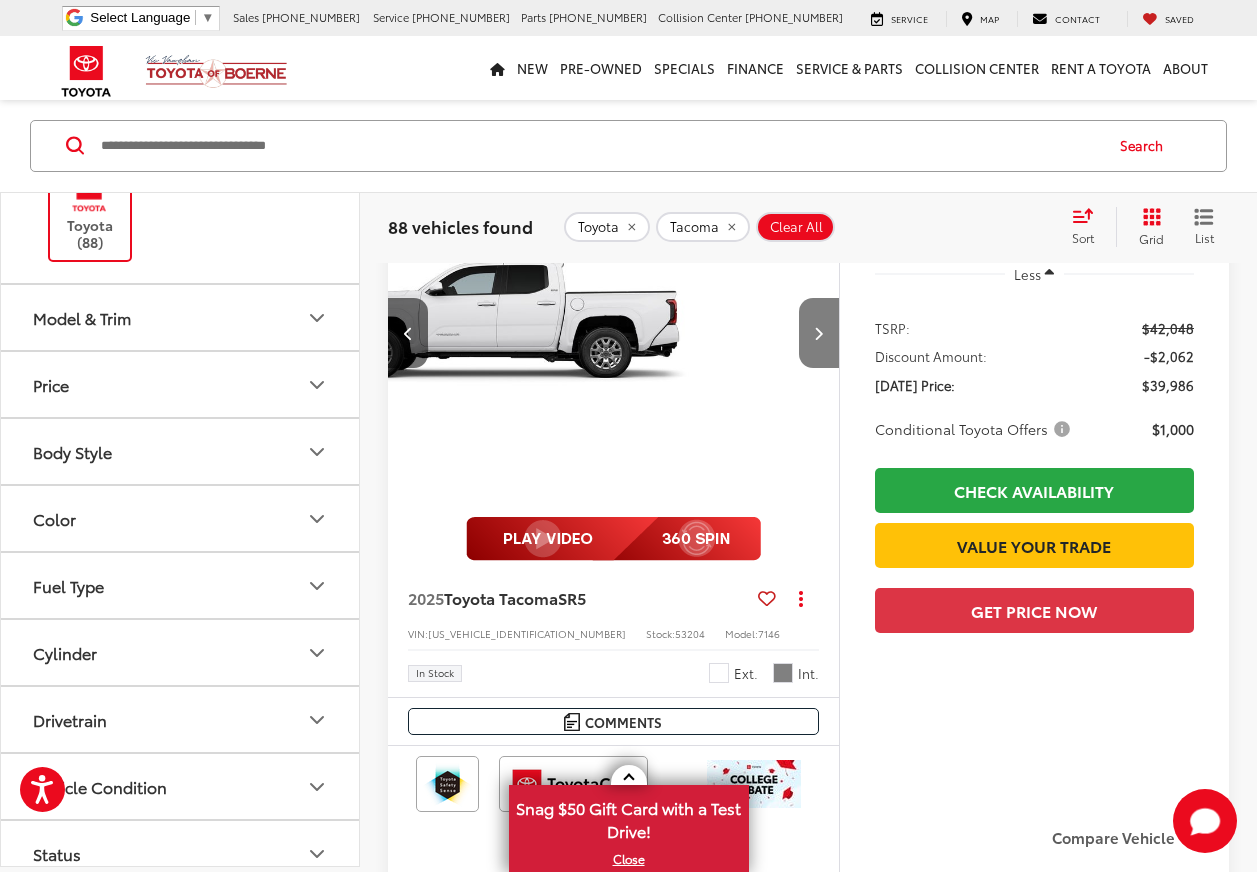 click at bounding box center [819, 333] 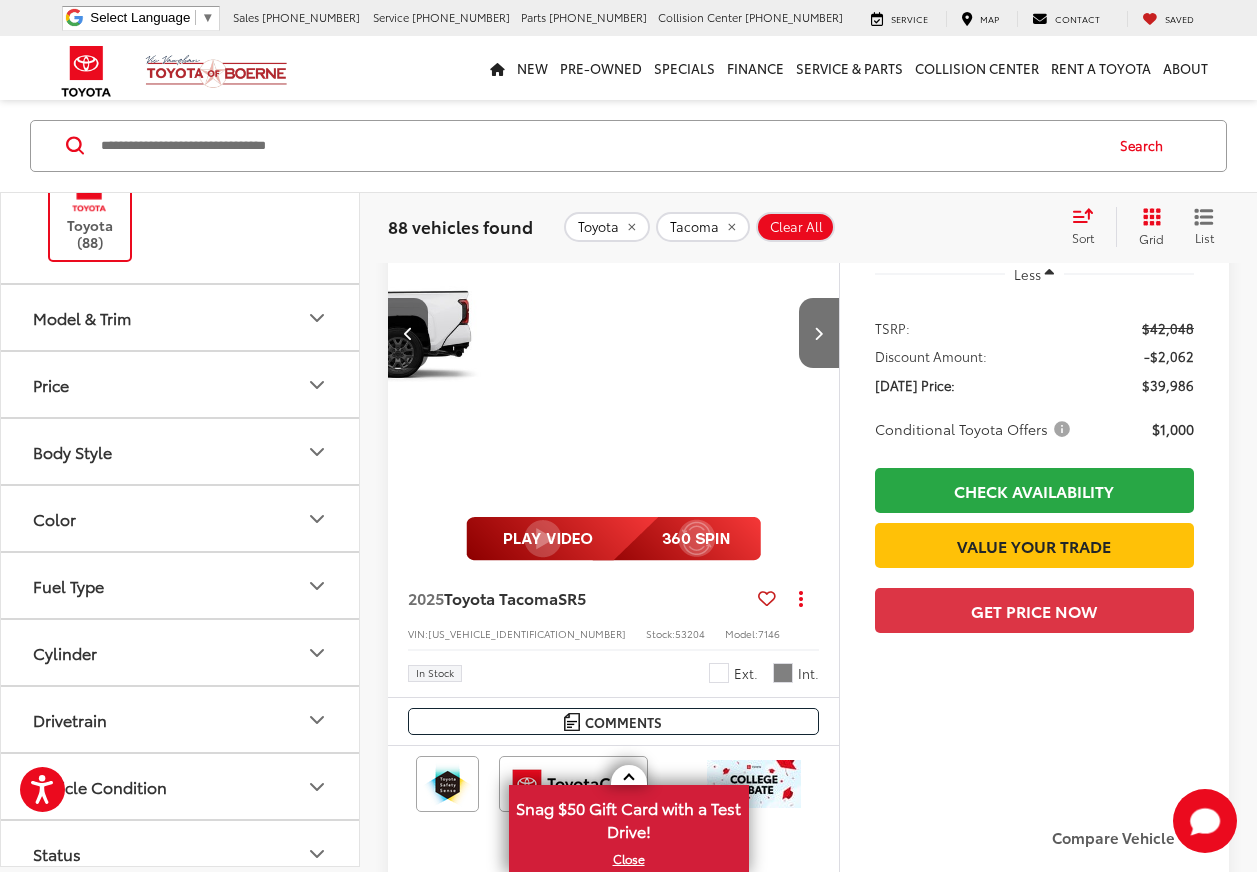 click at bounding box center (758, 334) 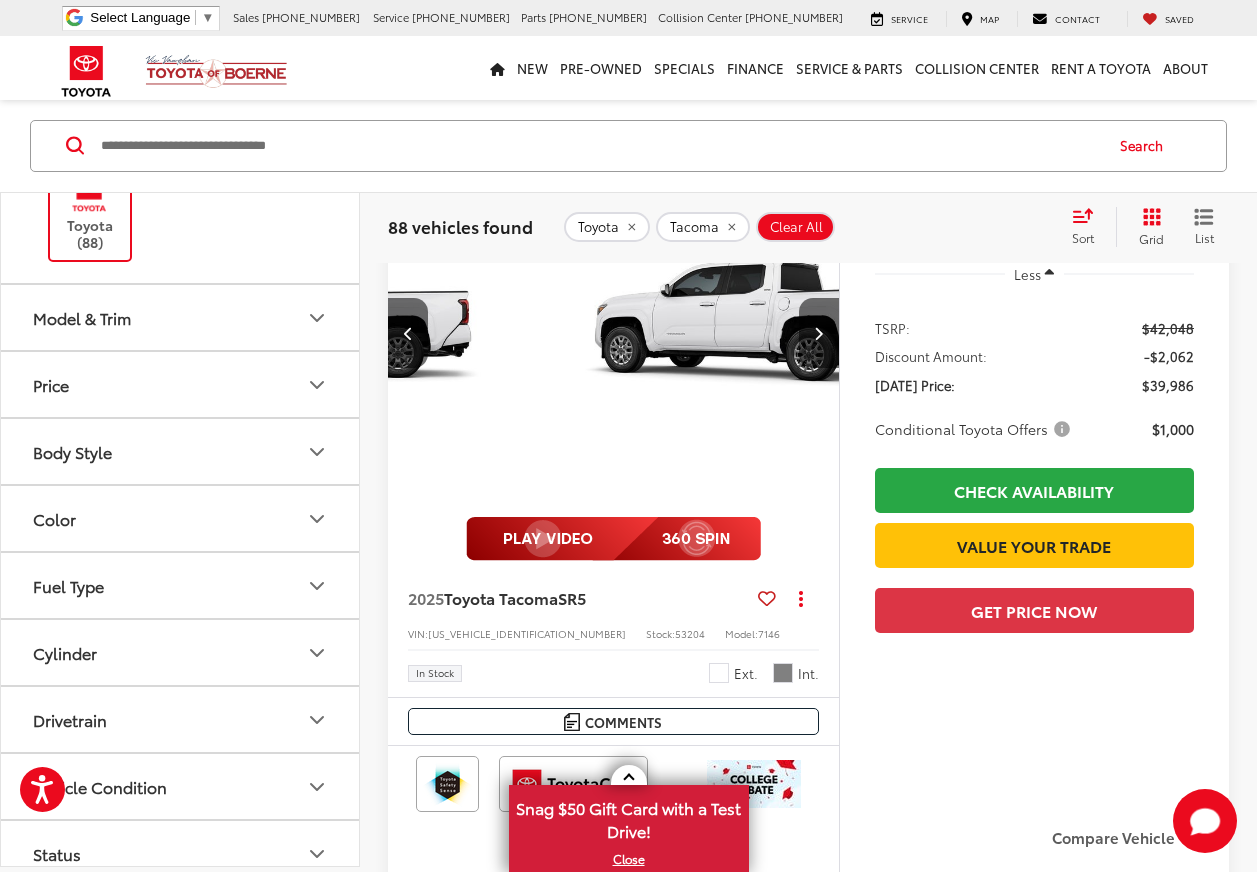 scroll, scrollTop: 0, scrollLeft: 1805, axis: horizontal 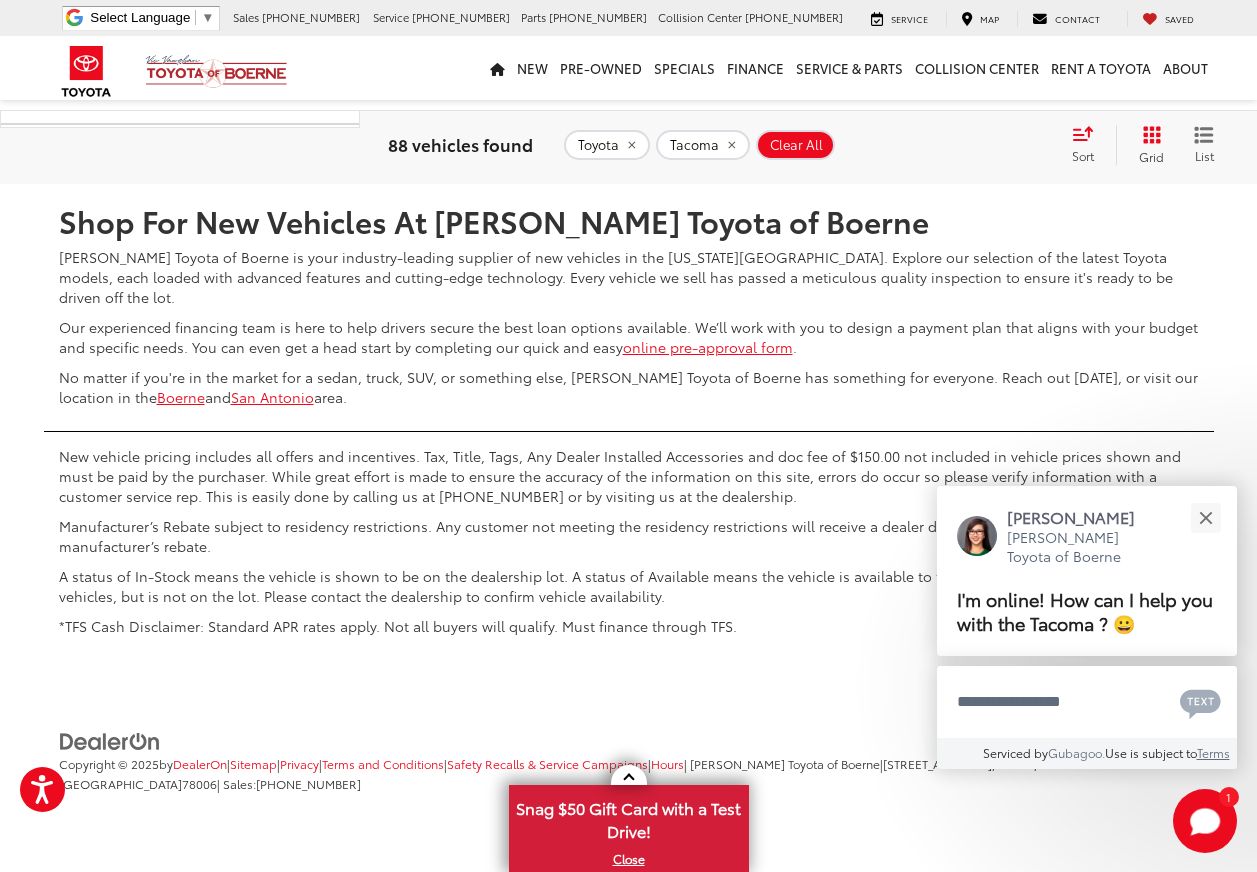 click on "5" at bounding box center (961, 125) 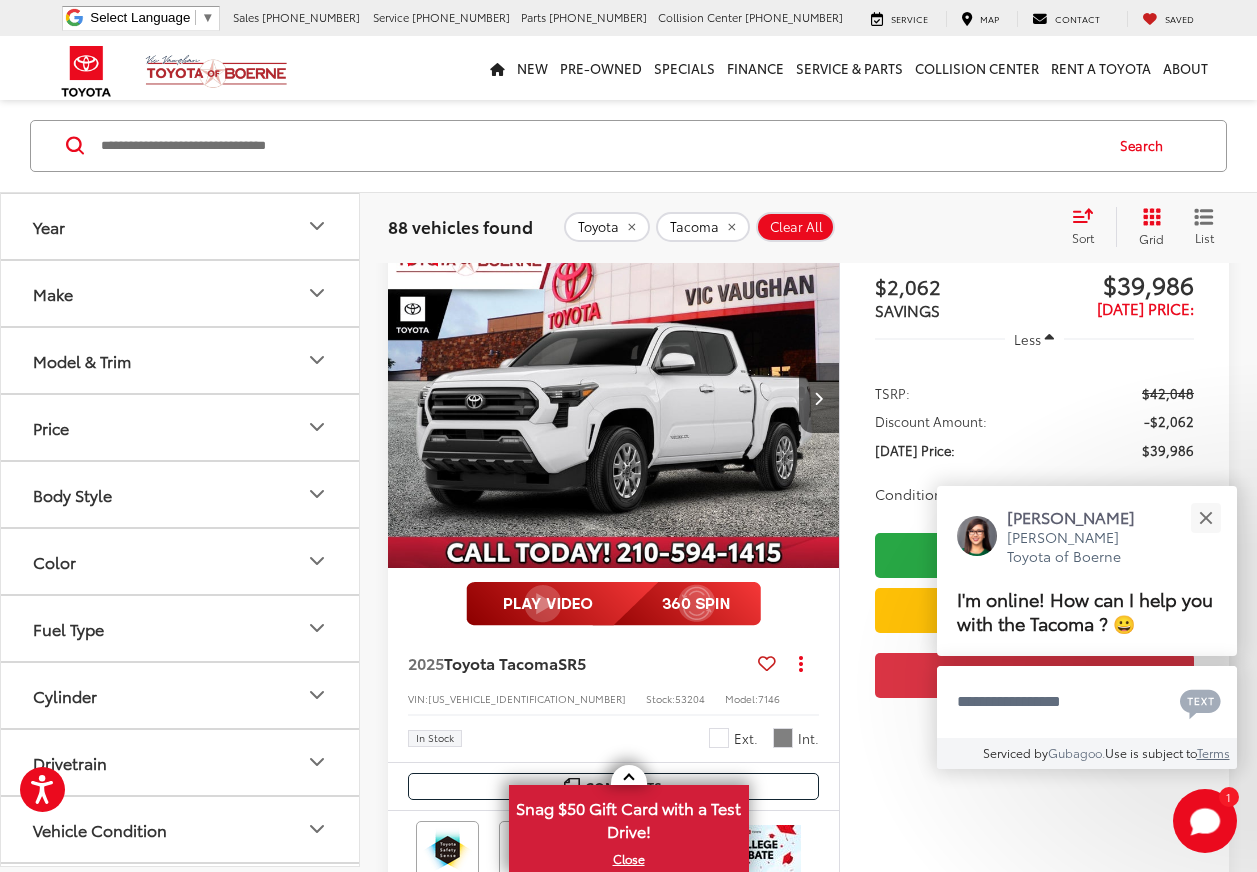 click on "2025  Toyota Tacoma  SR5
Copy Link Share Print View Details VIN:  3TMKB5FNXSM039438 Stock:  53543 Model:  7146 In Stock Ext. Int. More Details Comments Dealer Comments Underground 2025 Toyota Tacoma SR5 RWD 8-Speed Automatic 2.4L 4-Cylinder Disclaimer: New vehicle pricing includes all offers and incentives. Tax, Title, Tags and Dealer doc fee $225.00 not included in vehicle prices shown and must be paid by the purchaser. While great effort is made to ensure the accuracy of the information on this site, errors do occur so please verify information with a customer service rep. This is easily done by calling us at 210-625-4392 or by visiting us at the dealership. Offers expire August 4,2025. Manufacturer’s Rebate subject to residency restrictions. Any customer not meeting the residency restrictions will receive a dealer discount in the same amount of the manufacturer’s rebate. Recent Arrival! 21/26 City/Highway MPG More..." 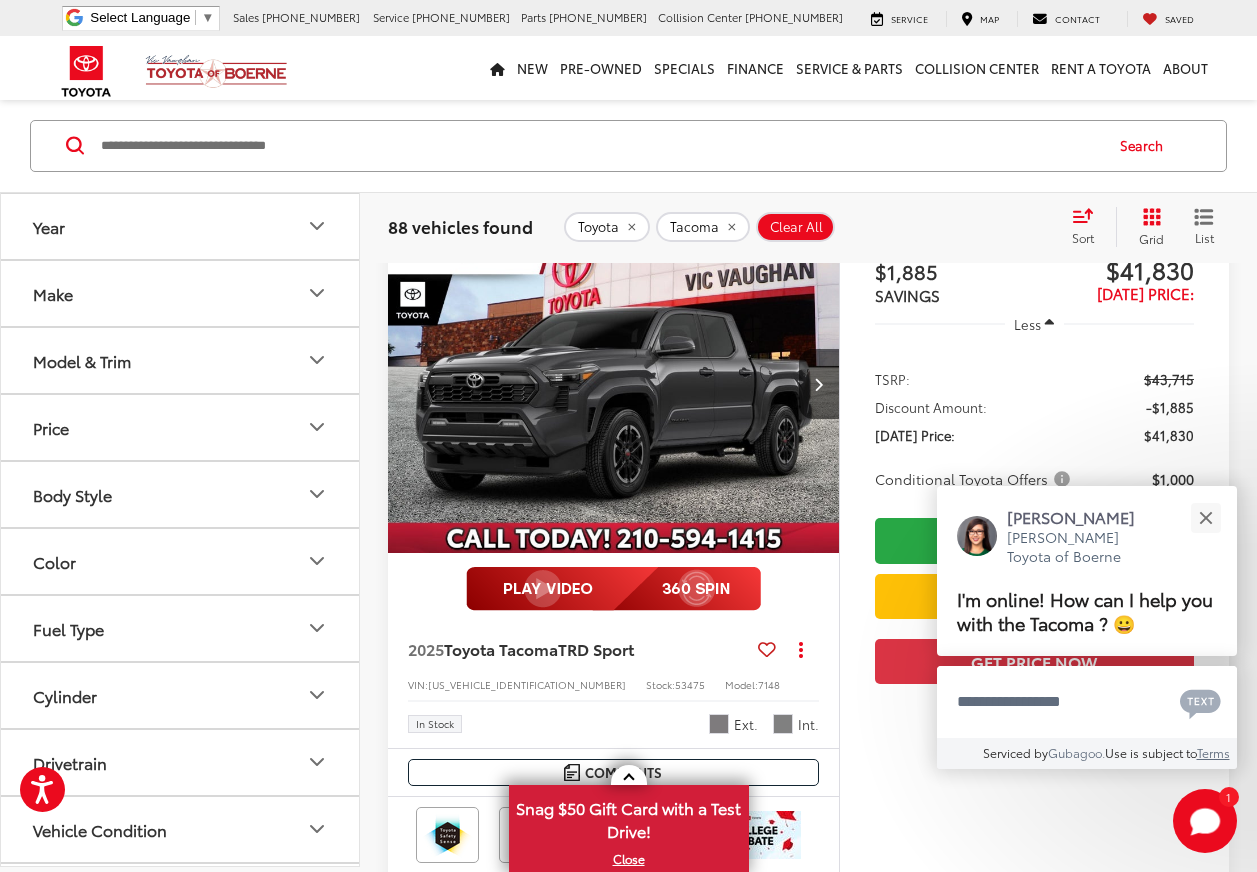 scroll, scrollTop: 2456, scrollLeft: 0, axis: vertical 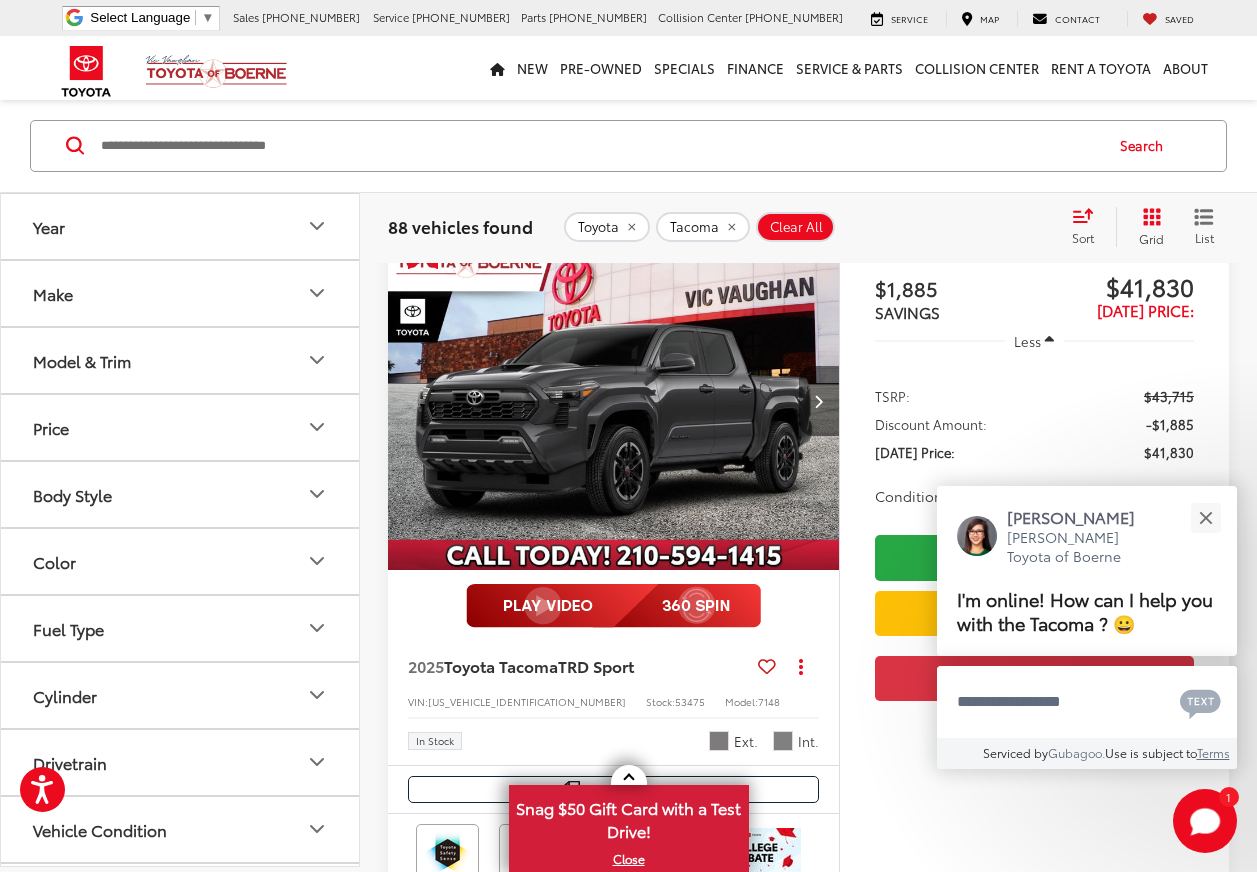 click at bounding box center [818, 401] 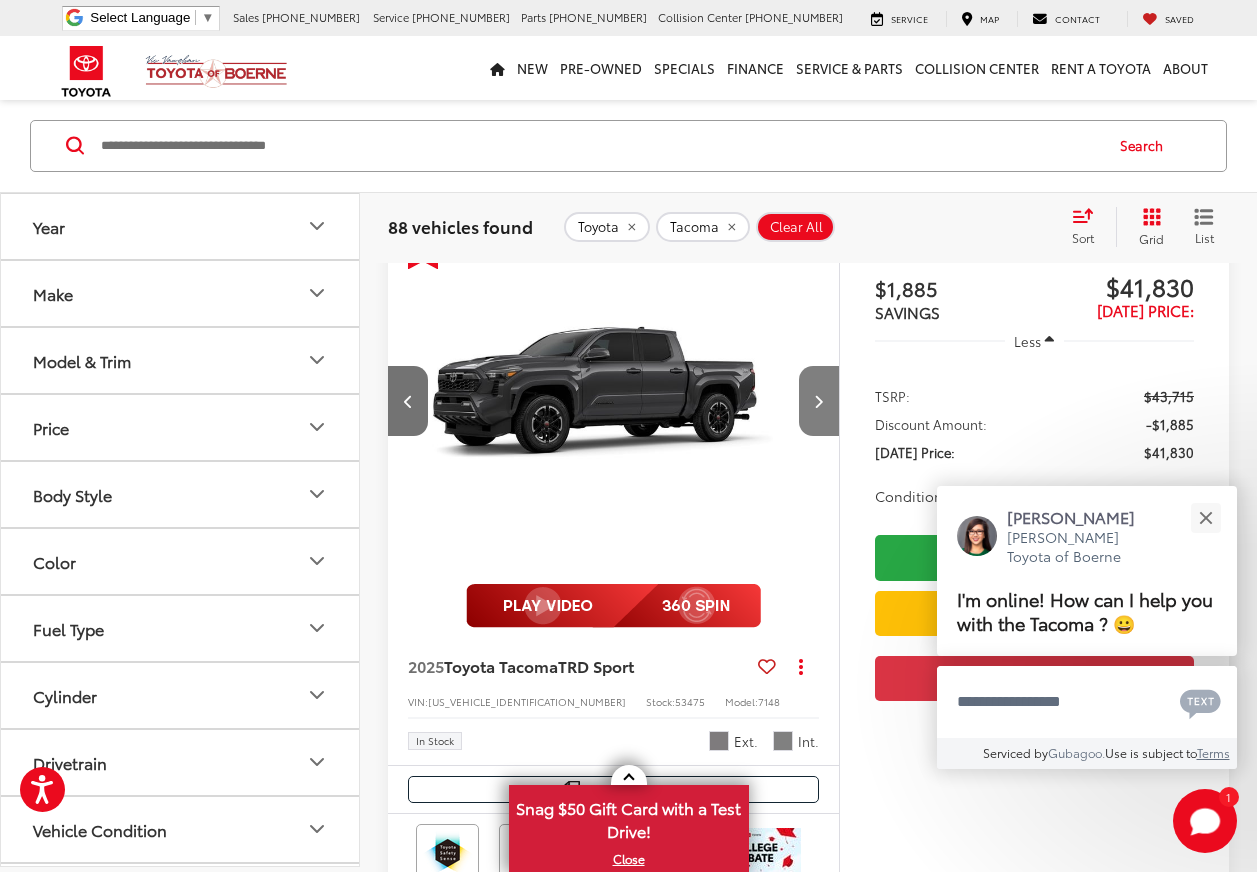 click at bounding box center [818, 401] 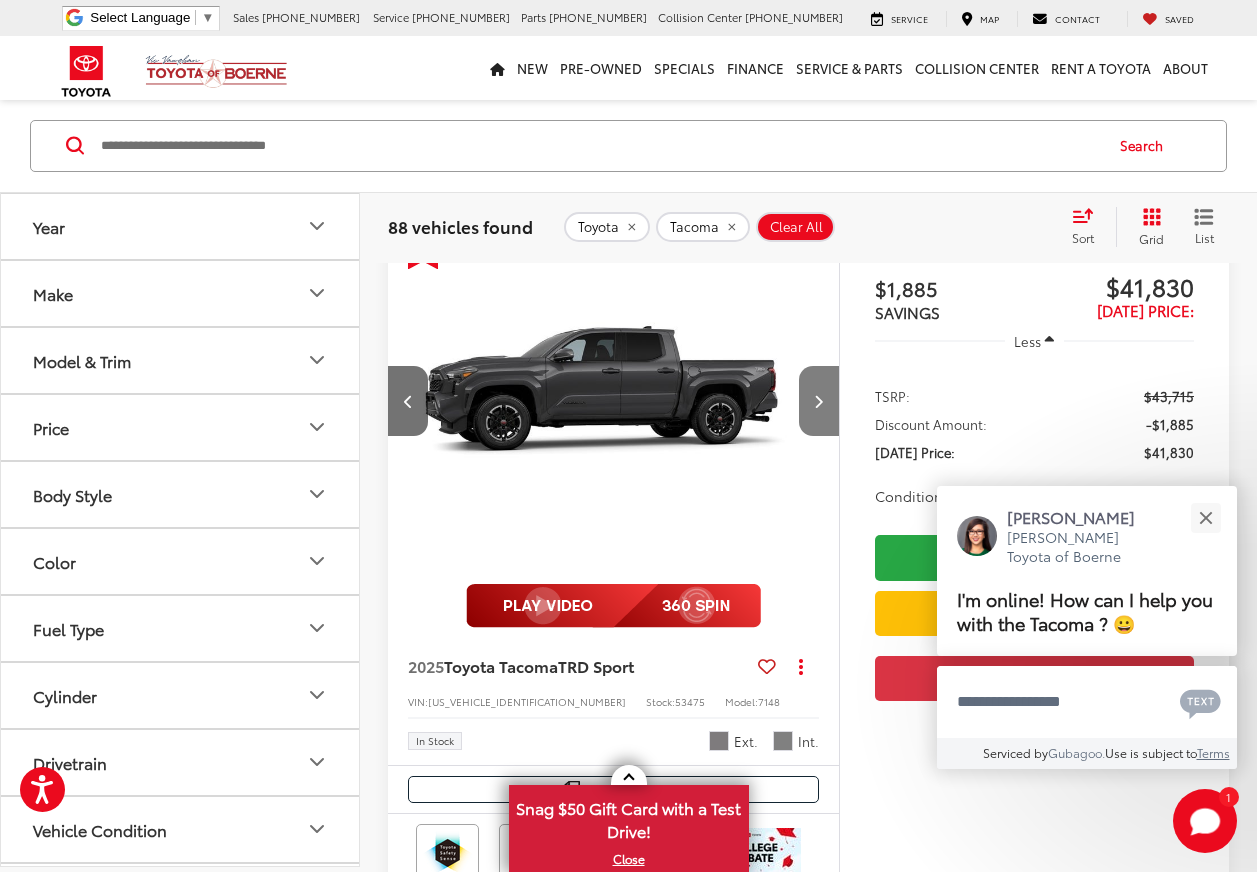 click at bounding box center (818, 401) 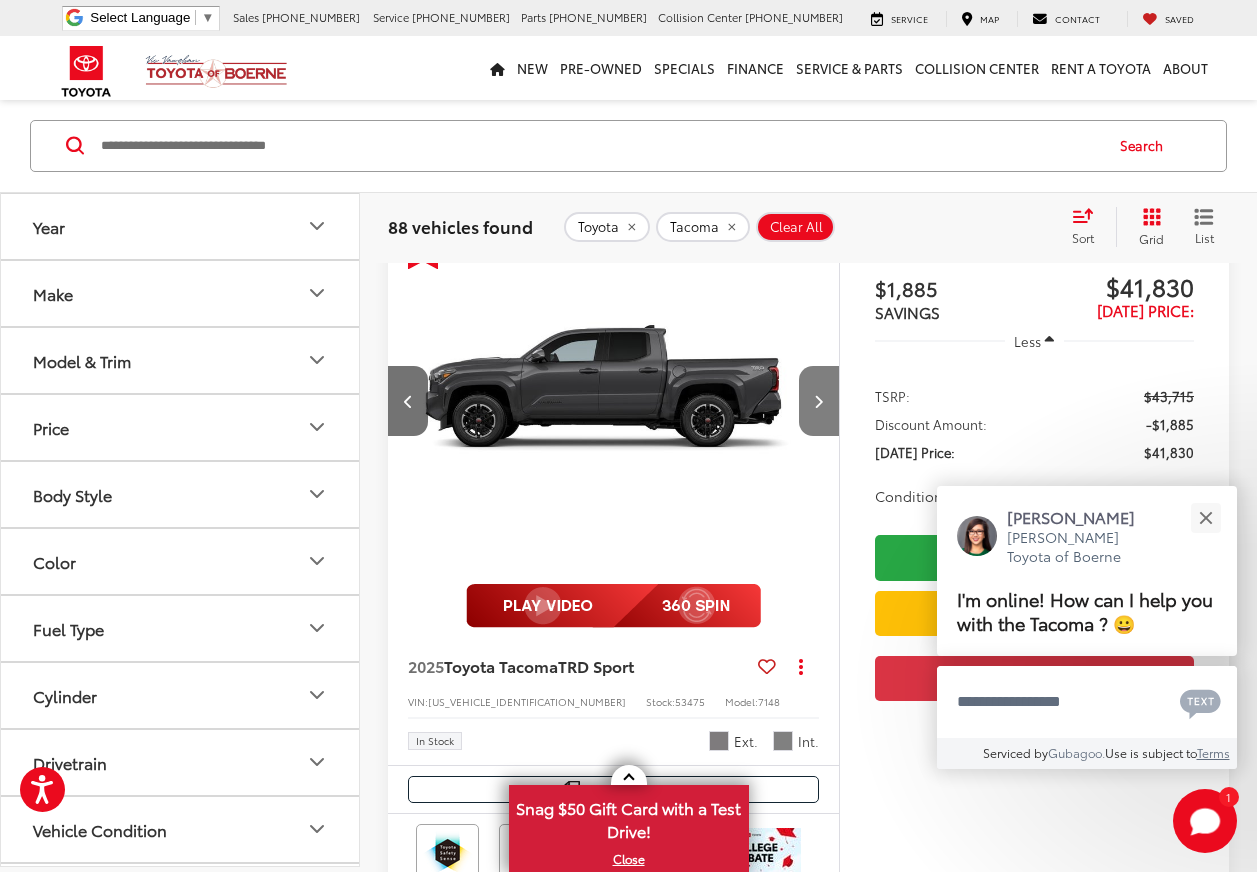 click at bounding box center [818, 401] 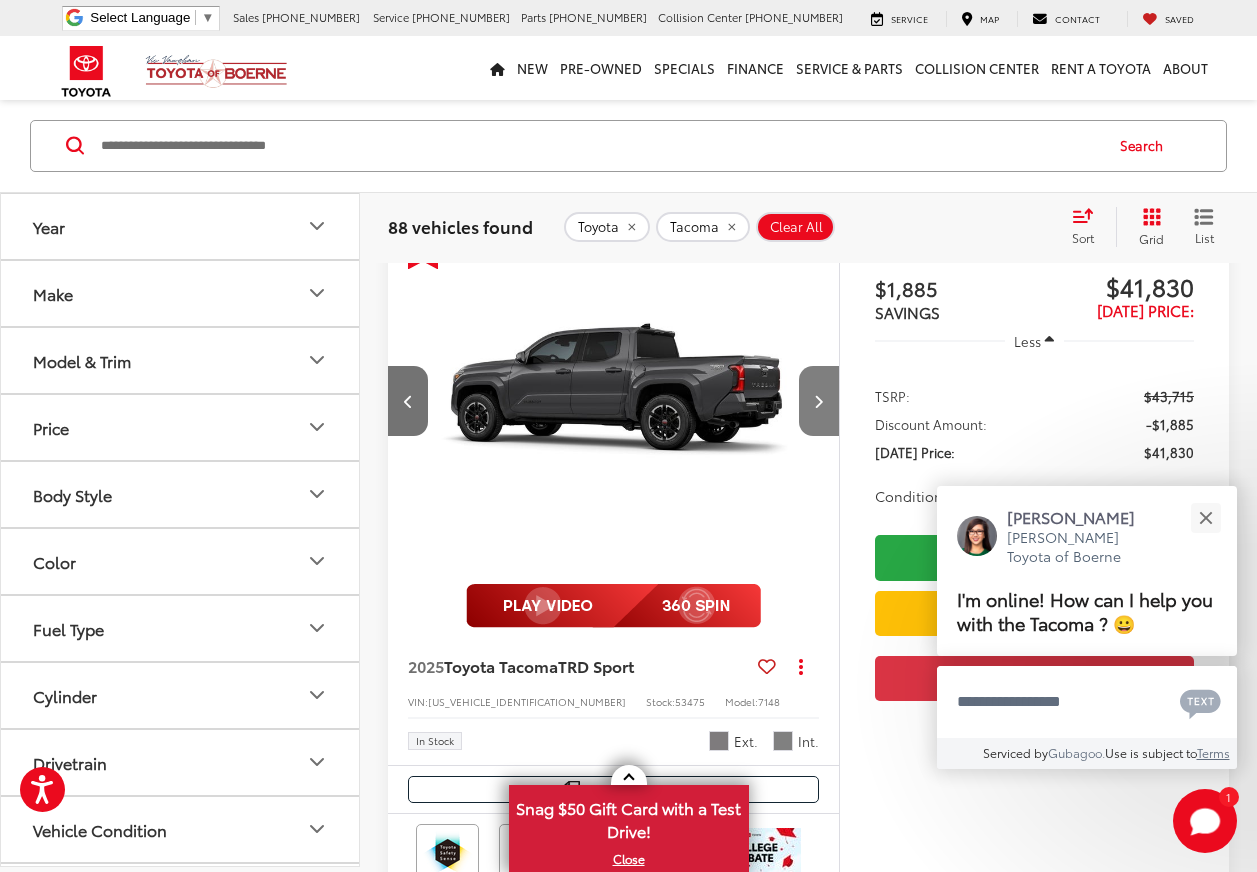 click at bounding box center [818, 401] 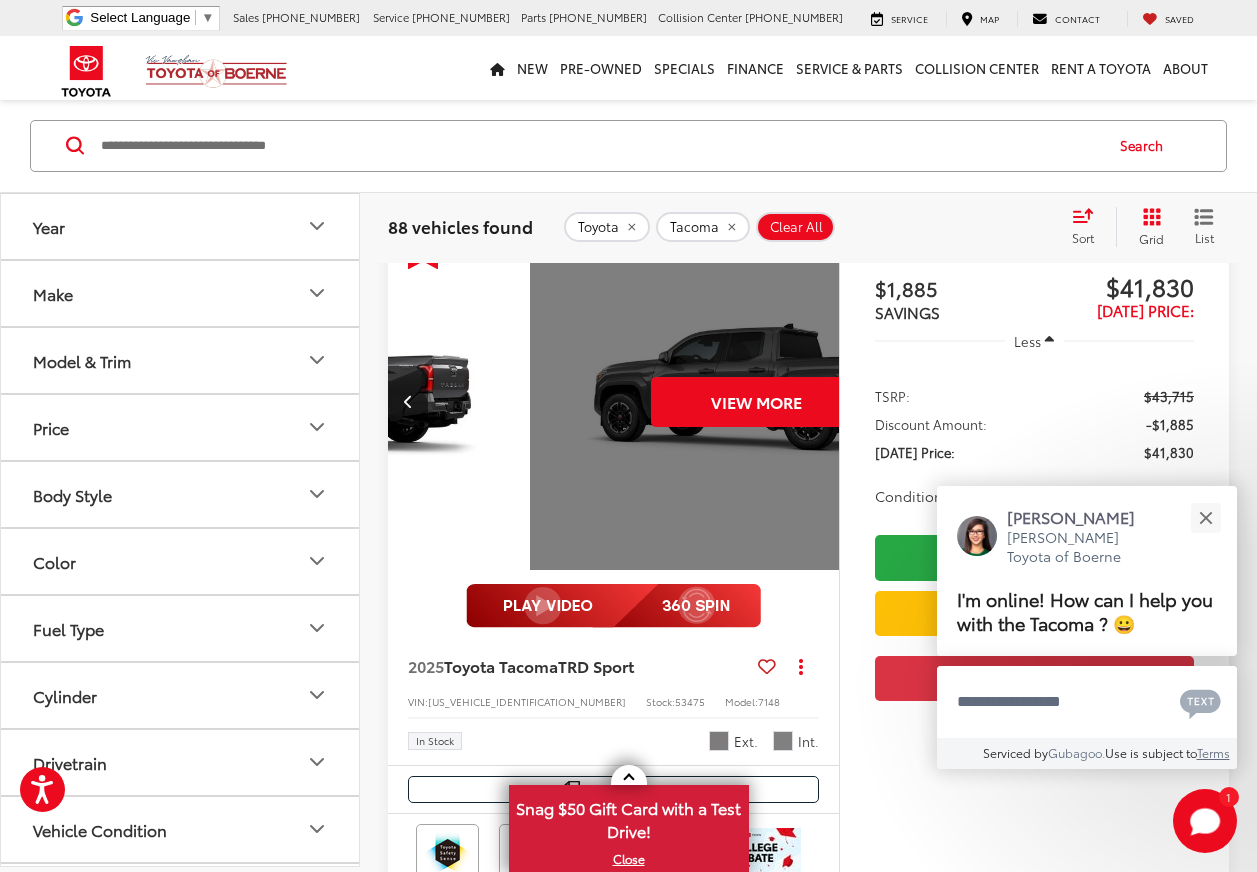 scroll, scrollTop: 0, scrollLeft: 2270, axis: horizontal 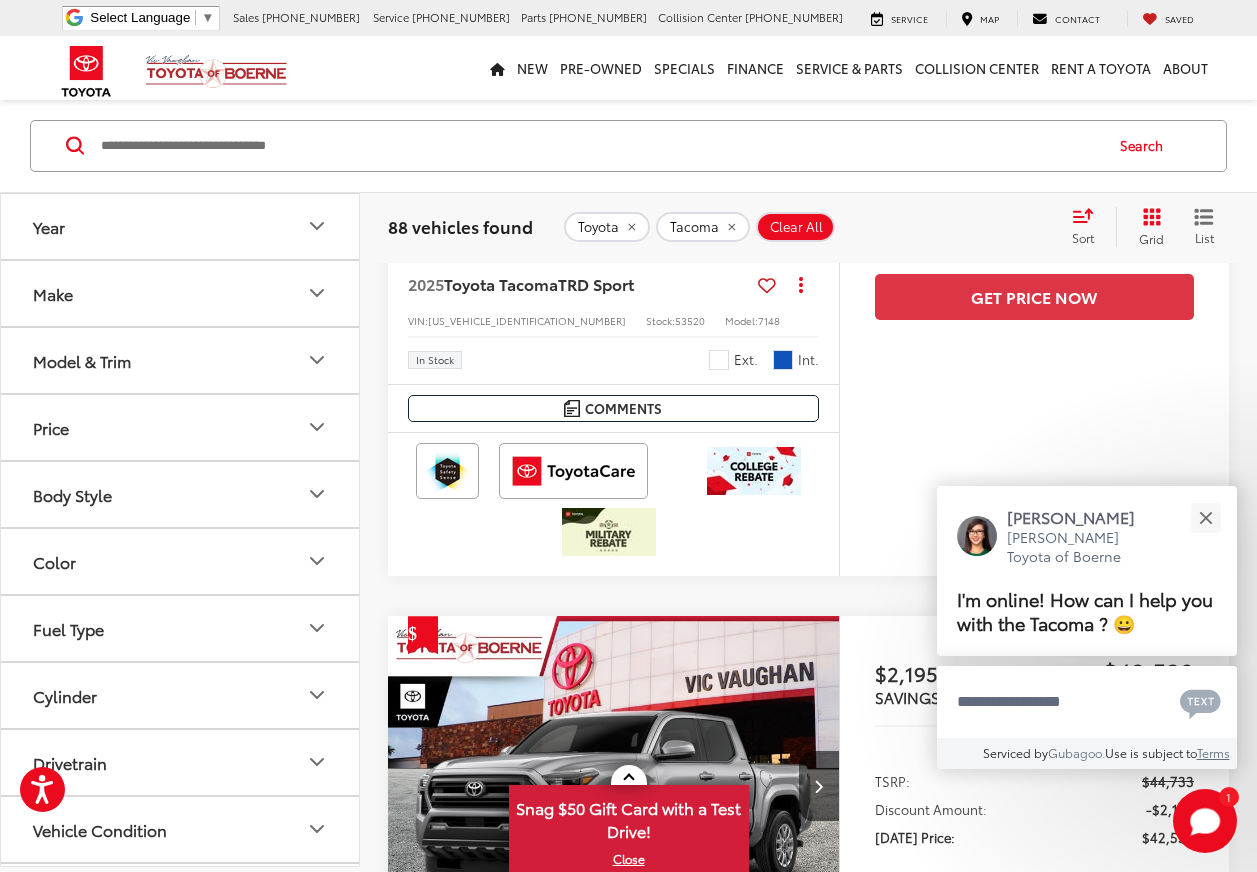 click at bounding box center [818, 19] 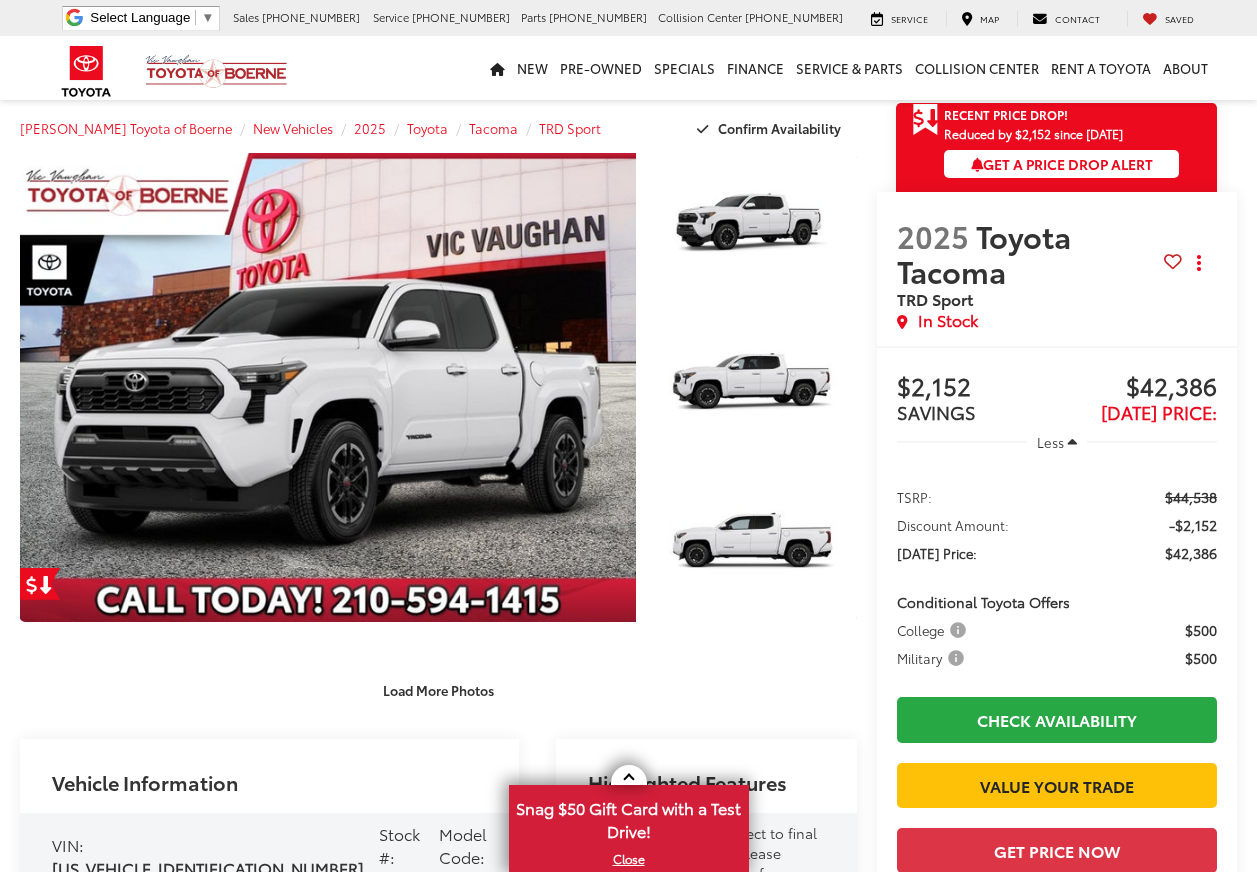scroll, scrollTop: 100, scrollLeft: 0, axis: vertical 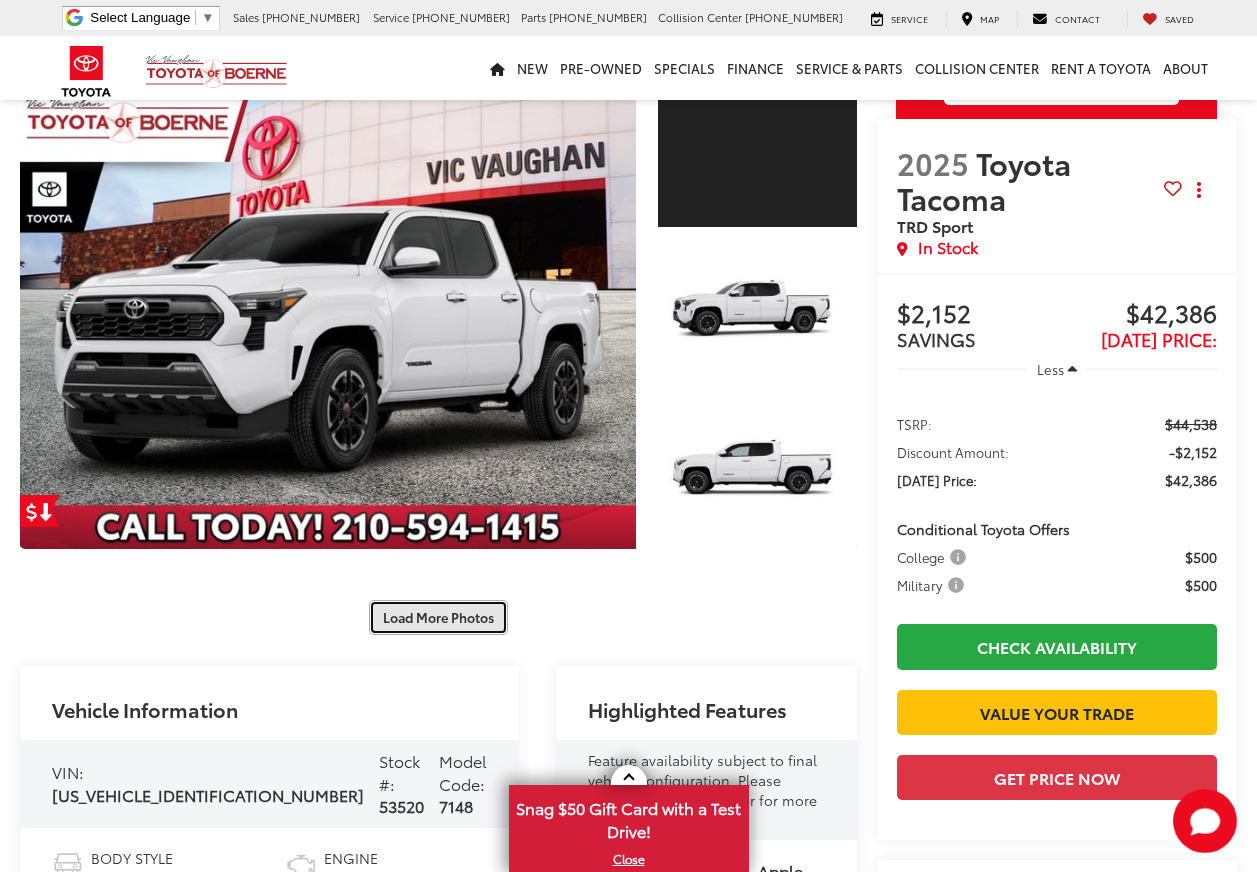 click on "Load More Photos" at bounding box center [438, 617] 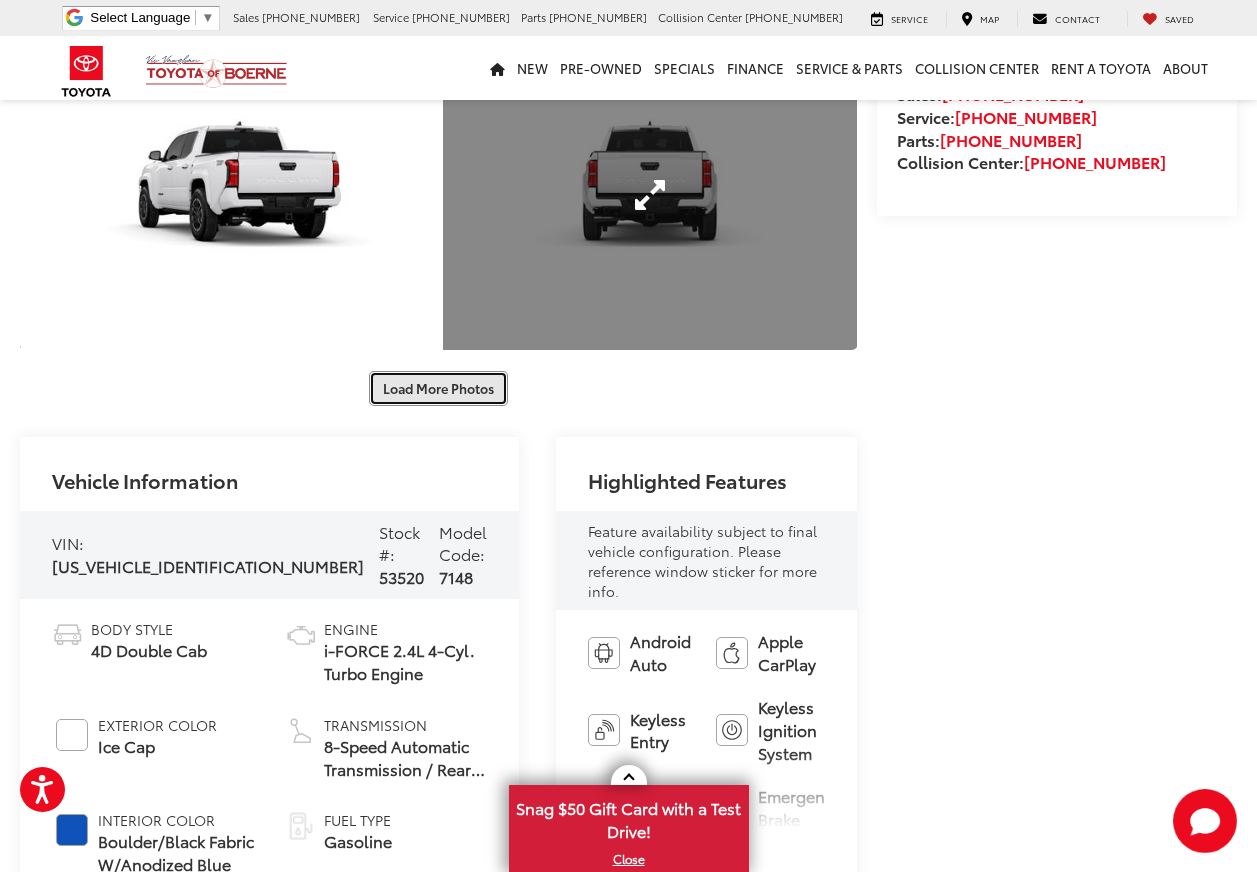 scroll, scrollTop: 1100, scrollLeft: 0, axis: vertical 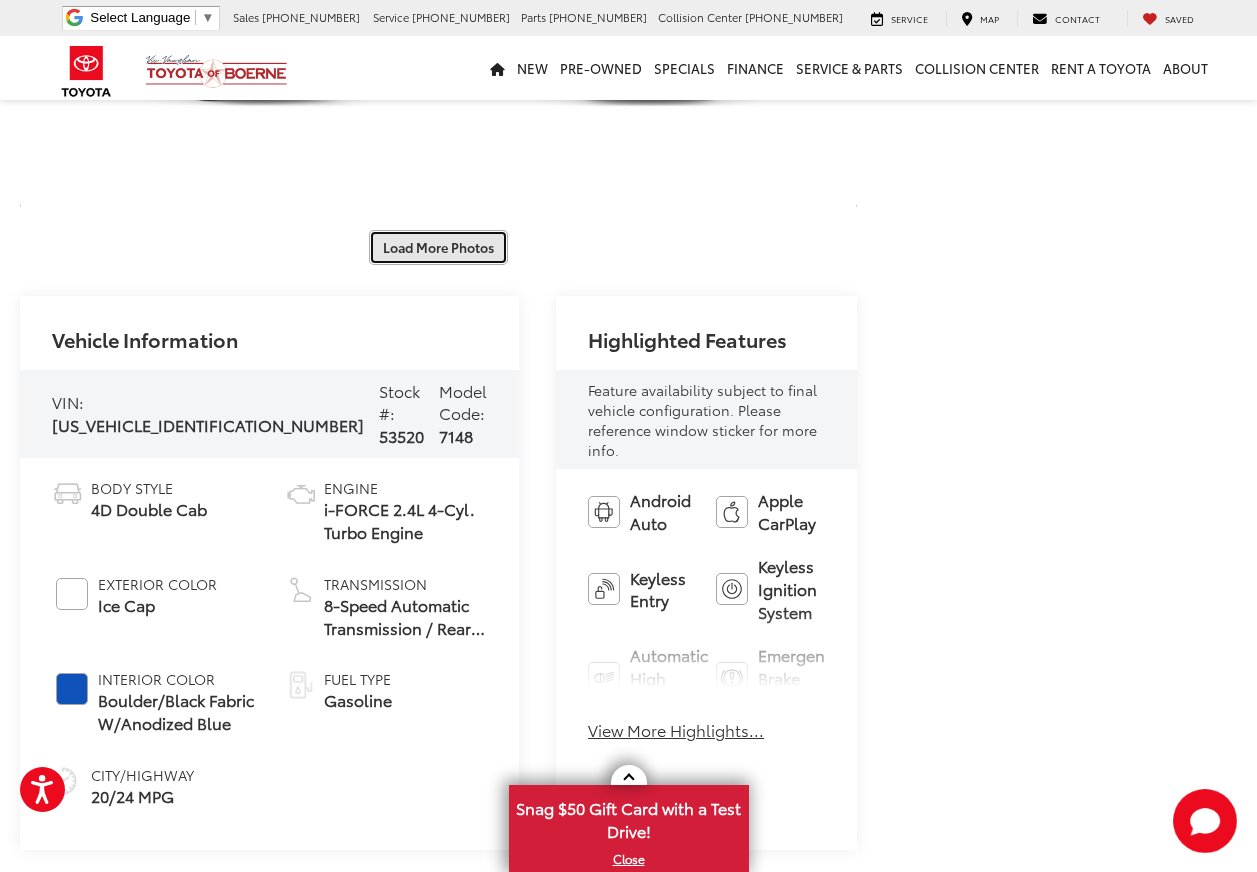 click on "Load More Photos" at bounding box center [438, 247] 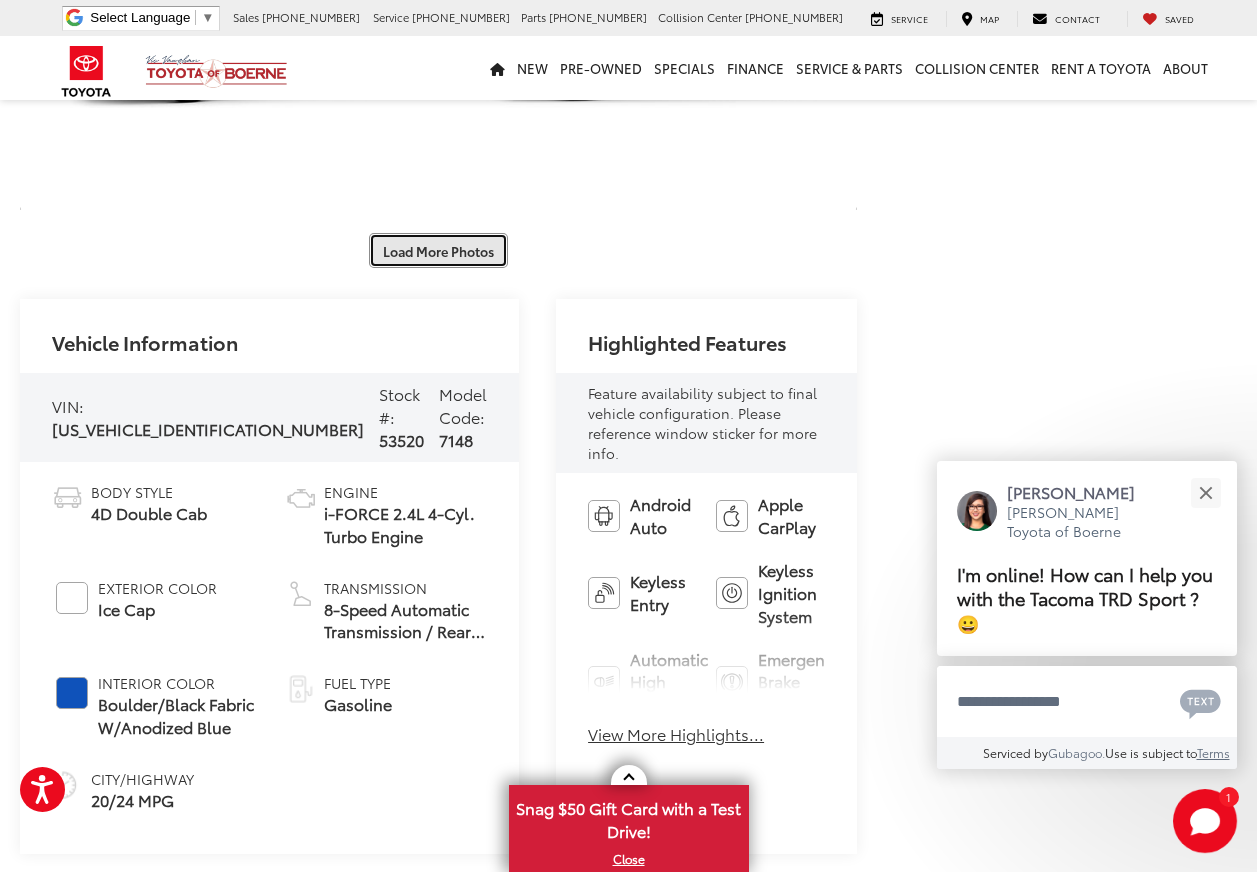 scroll, scrollTop: 1700, scrollLeft: 0, axis: vertical 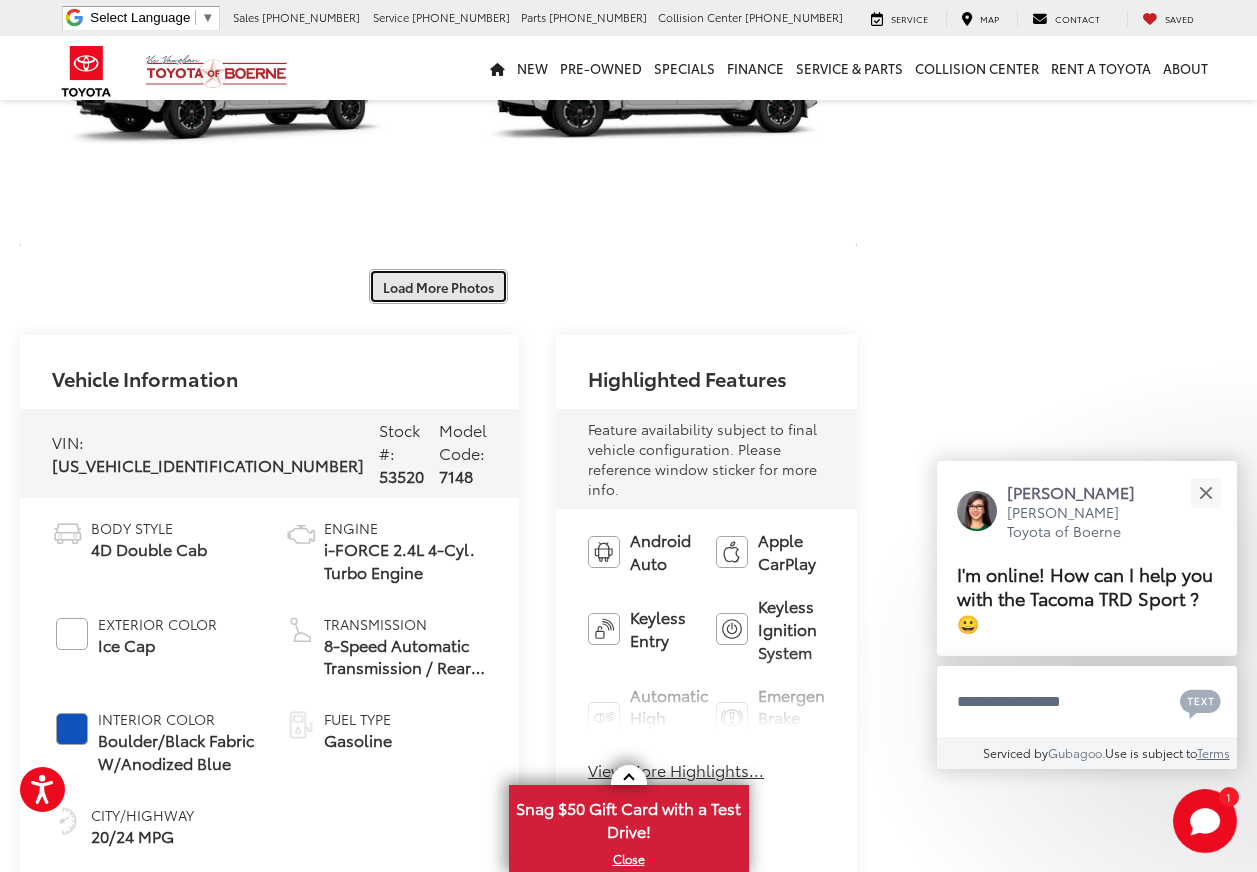 click on "Load More Photos" at bounding box center [438, 286] 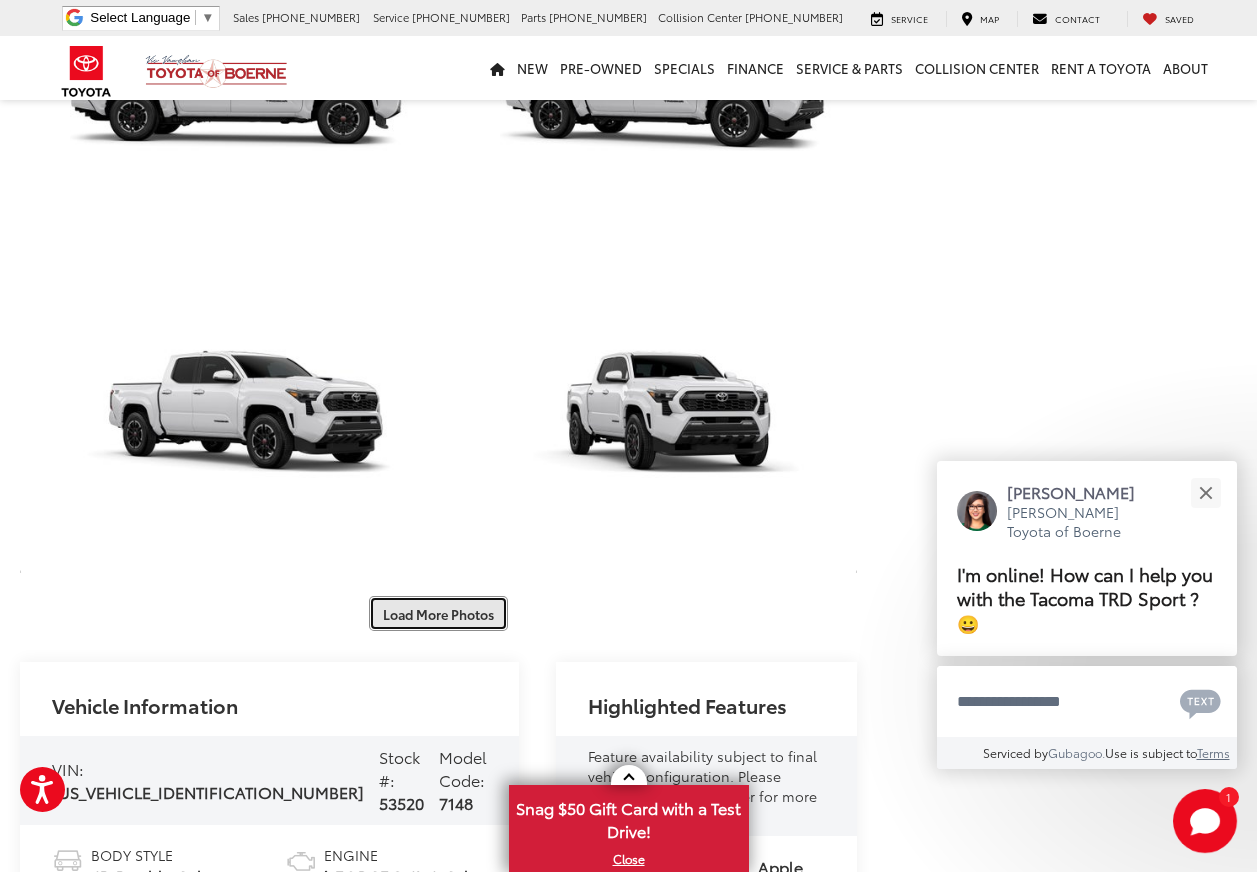 scroll, scrollTop: 2300, scrollLeft: 0, axis: vertical 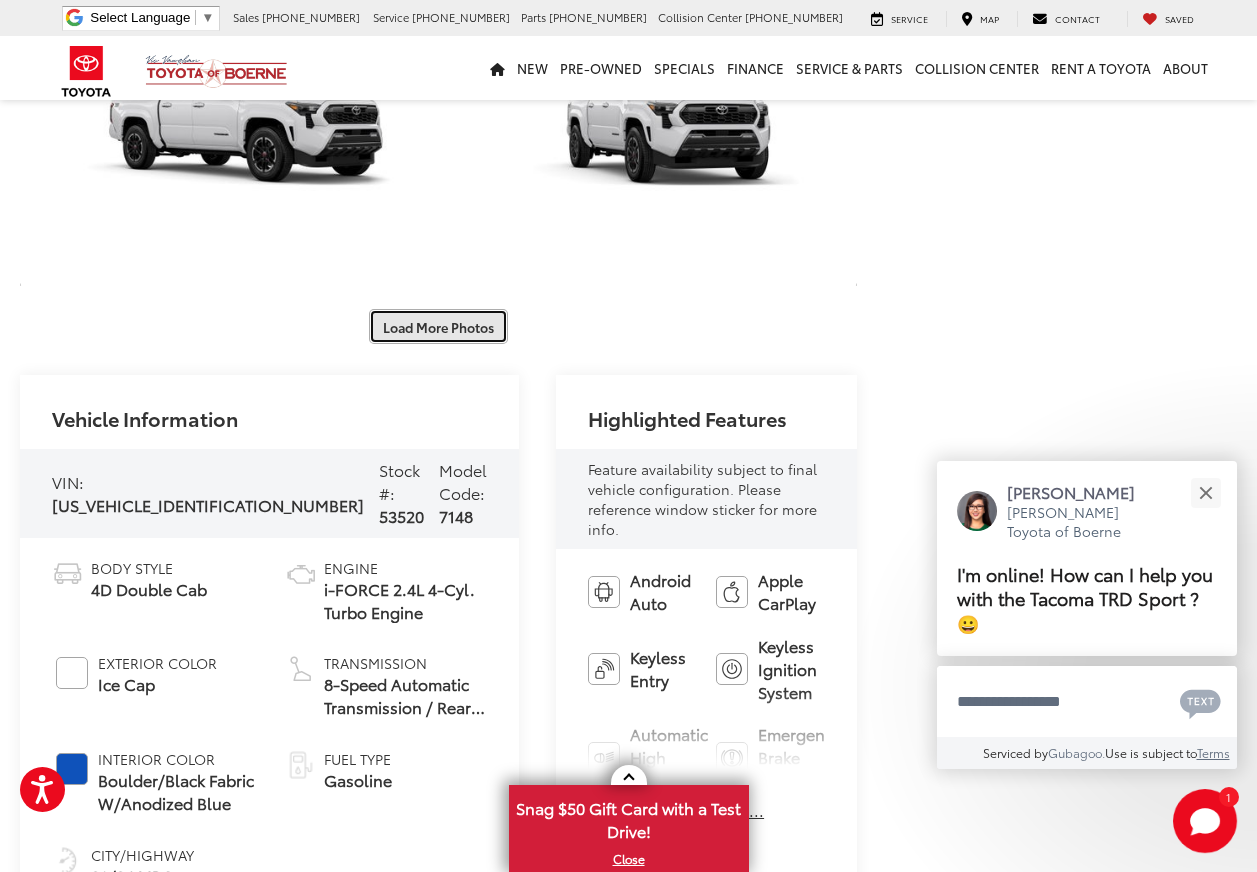 click on "Load More Photos" at bounding box center [438, 326] 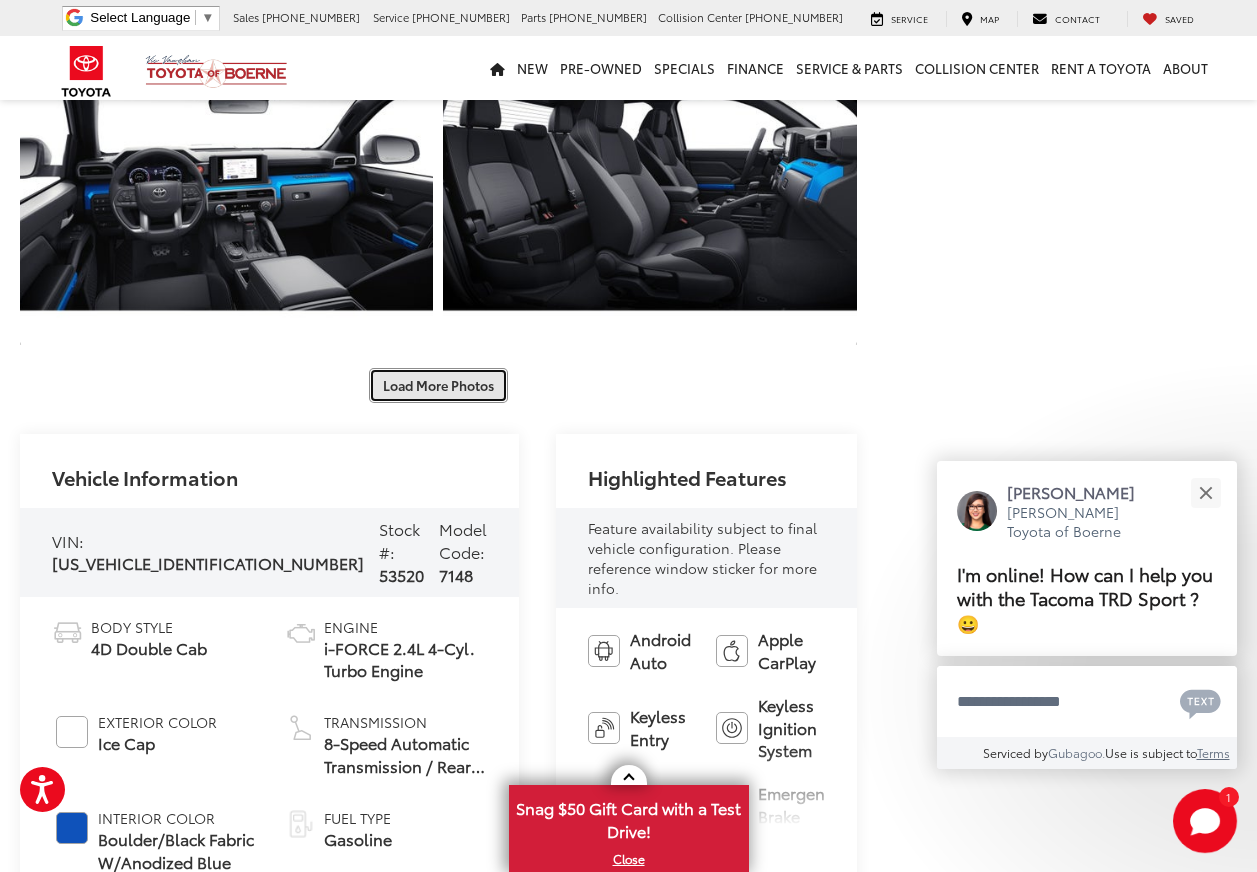 scroll, scrollTop: 3000, scrollLeft: 0, axis: vertical 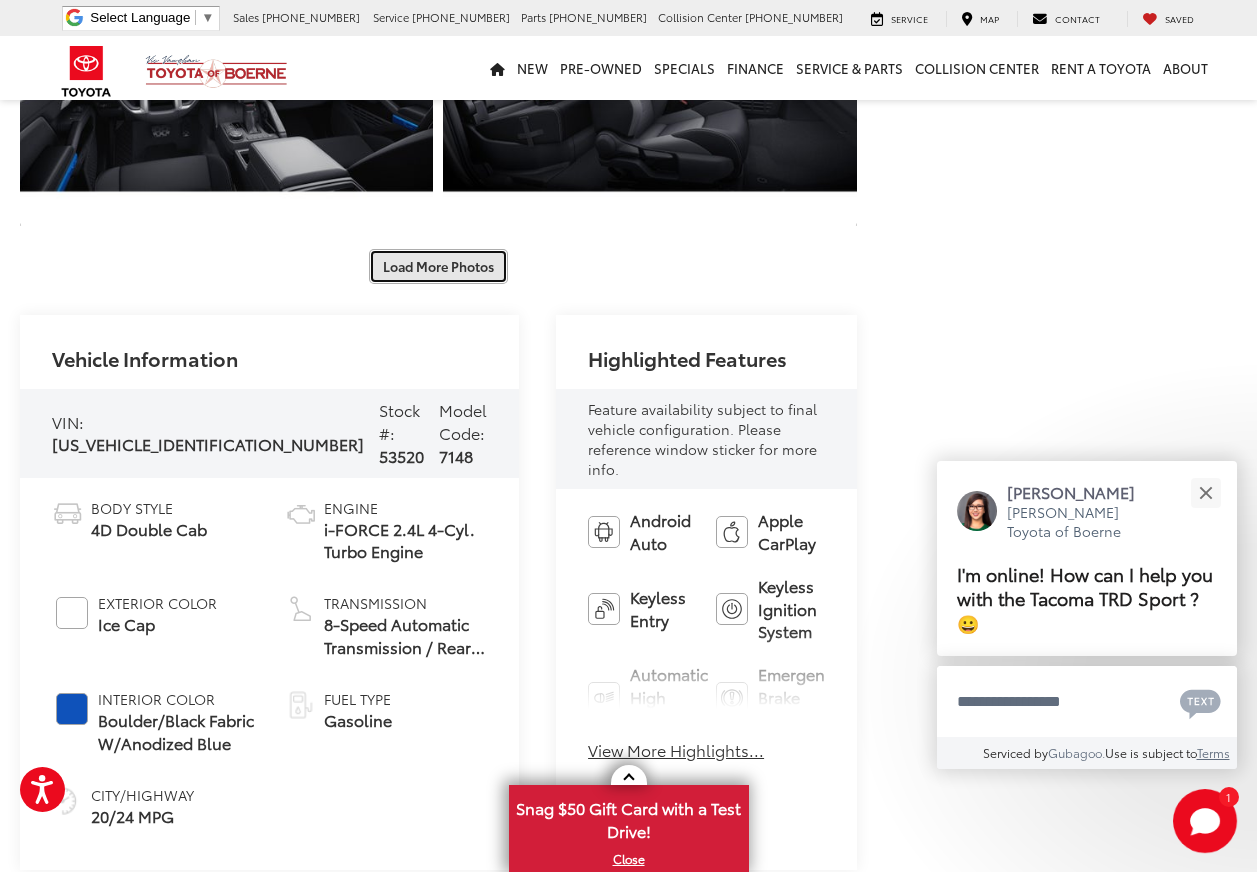 click on "Load More Photos" at bounding box center [438, 266] 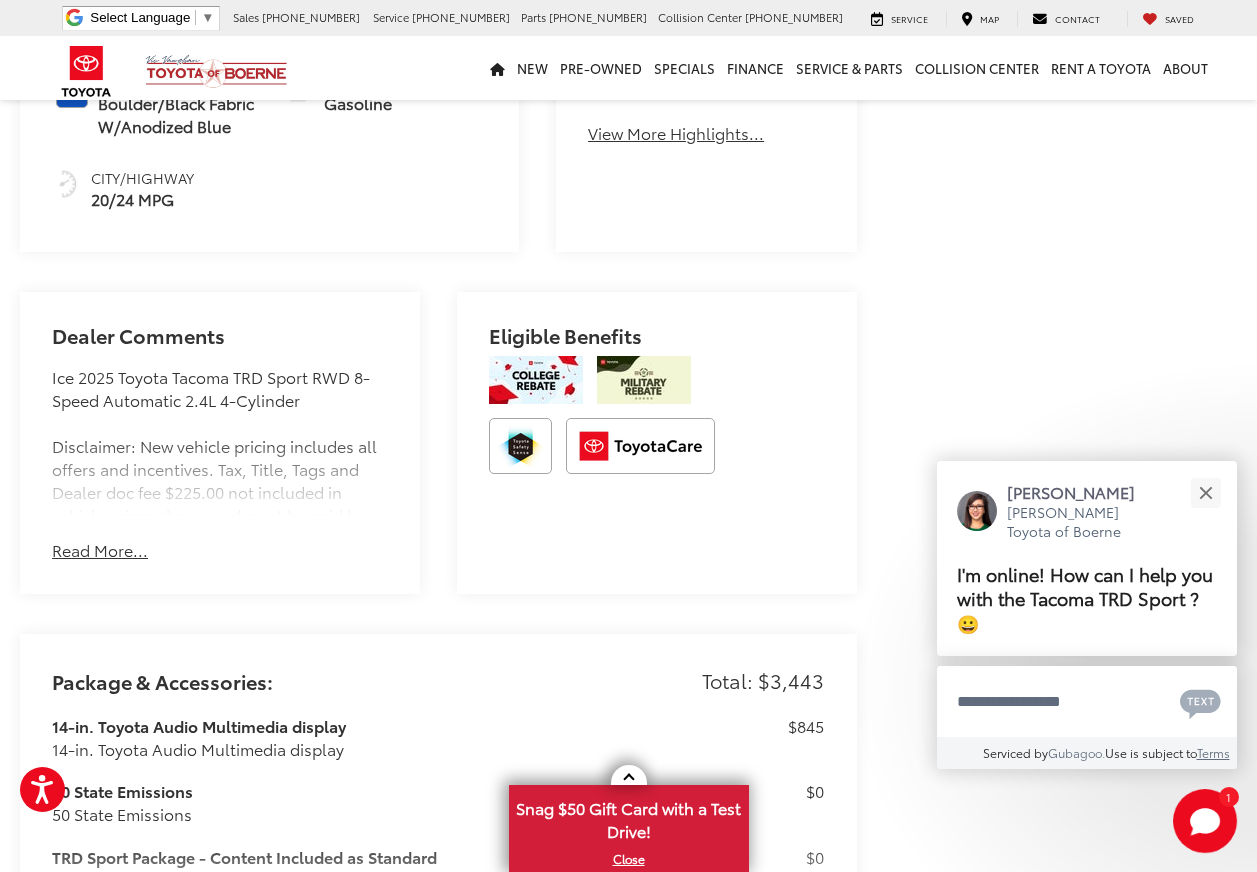 scroll, scrollTop: 4300, scrollLeft: 0, axis: vertical 